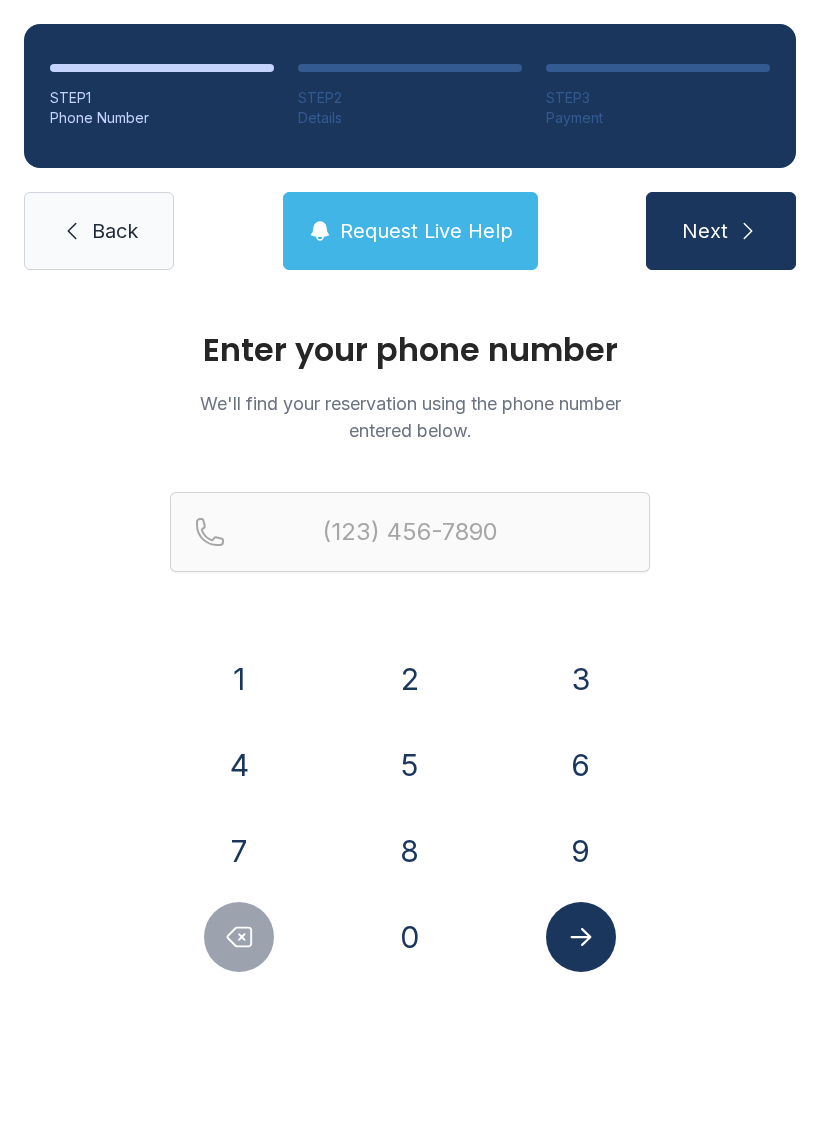 scroll, scrollTop: 0, scrollLeft: 0, axis: both 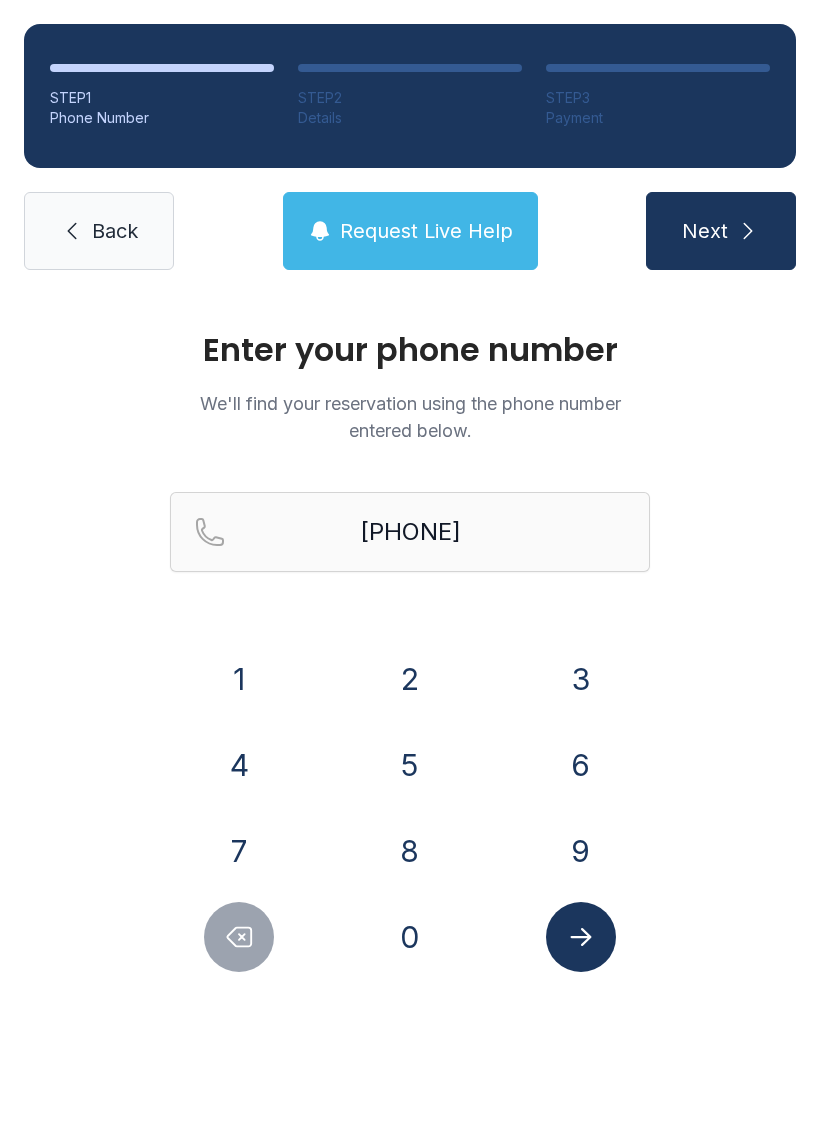 click on "4" at bounding box center (239, 765) 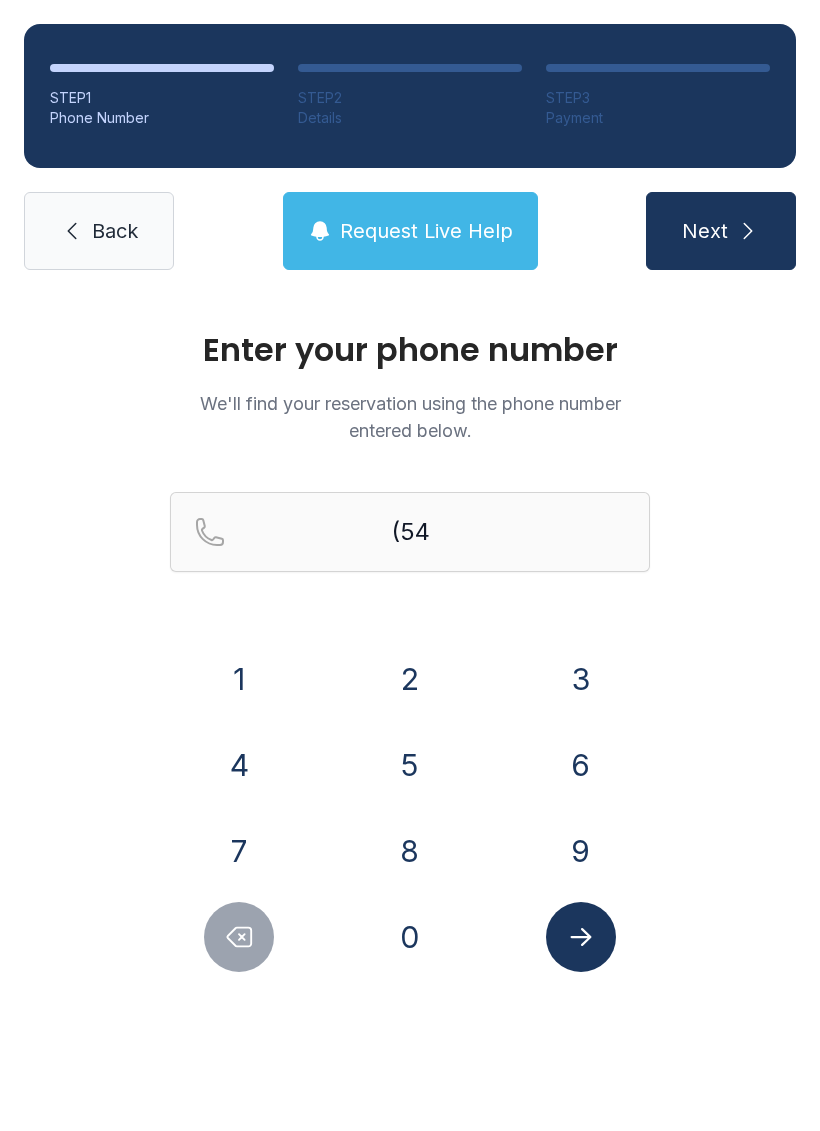 click on "0" at bounding box center [410, 937] 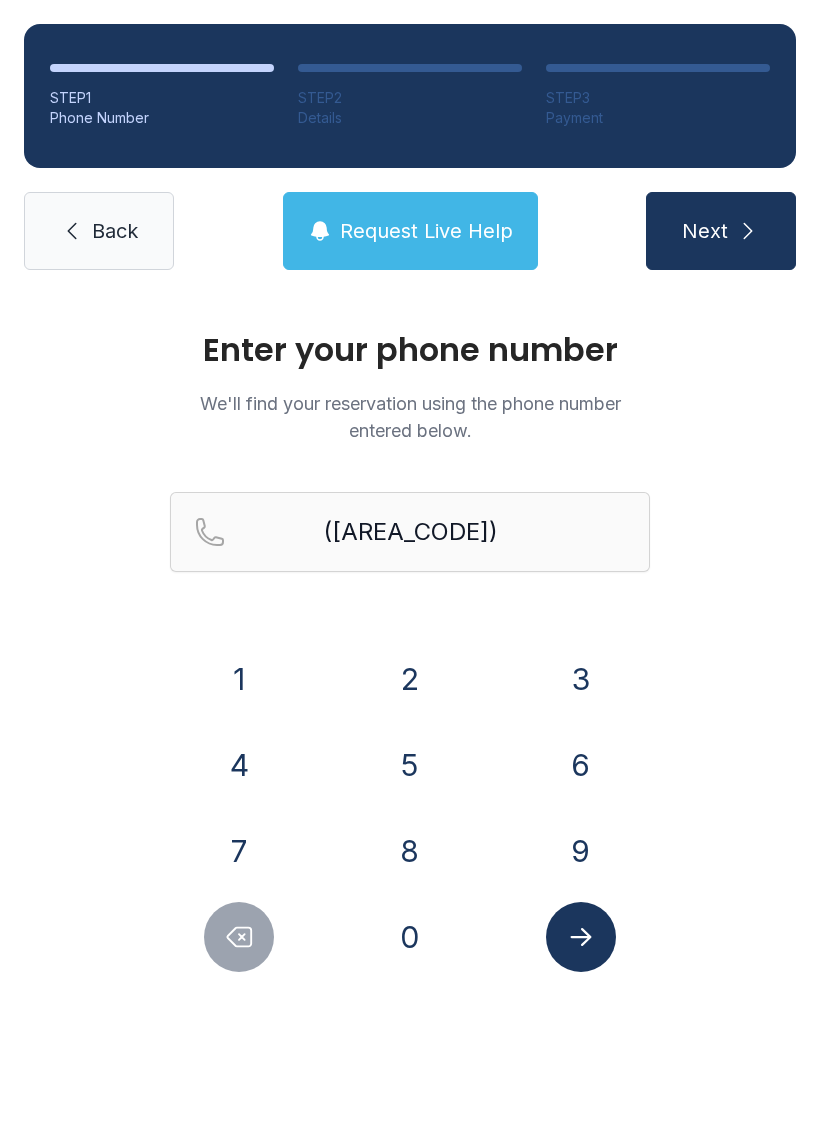 click on "4" at bounding box center [239, 765] 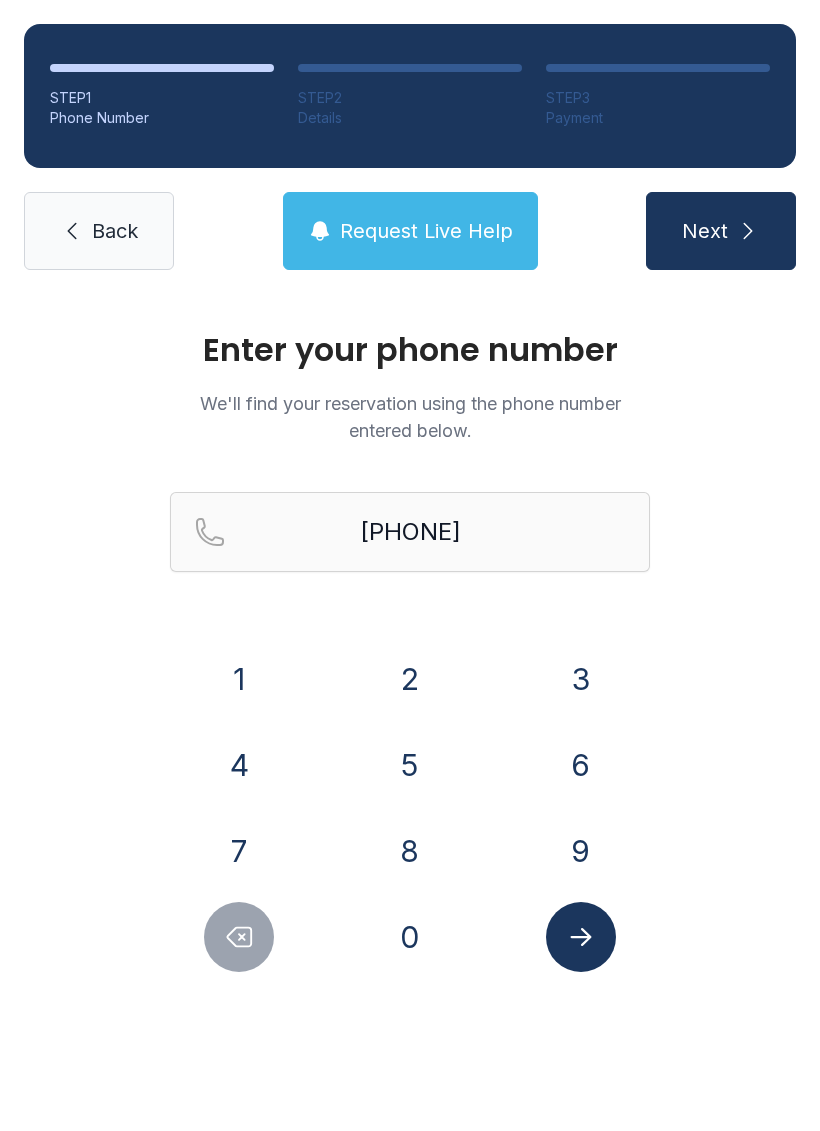 click on "Enter your phone number We'll find your reservation using the phone number entered below. [PHONE]" at bounding box center [410, 673] 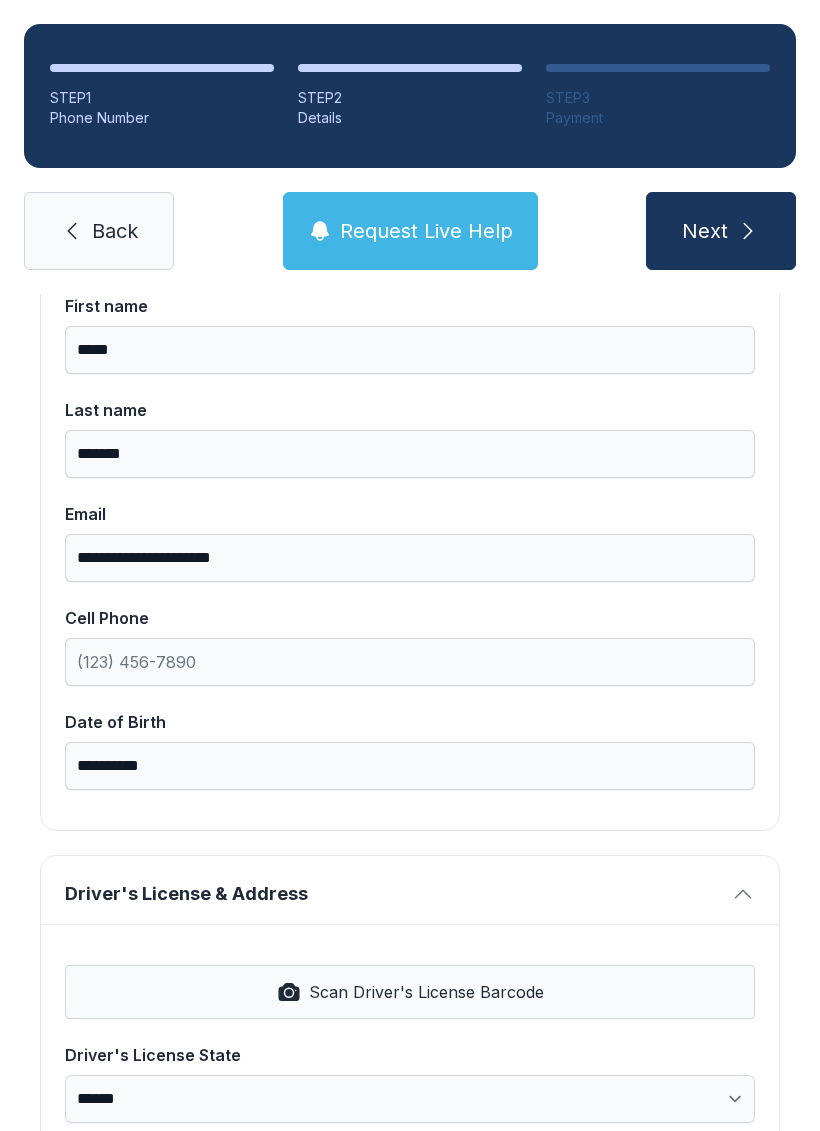 scroll, scrollTop: 249, scrollLeft: 0, axis: vertical 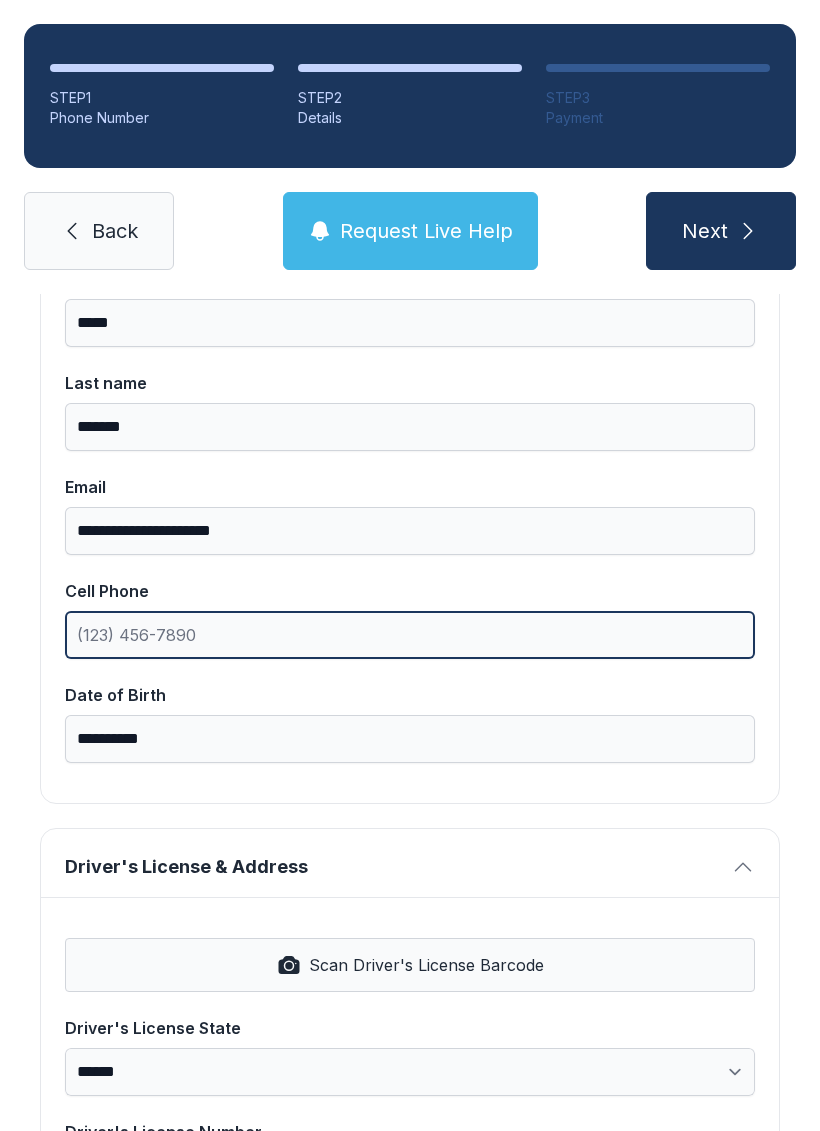 click on "Cell Phone" at bounding box center (410, 635) 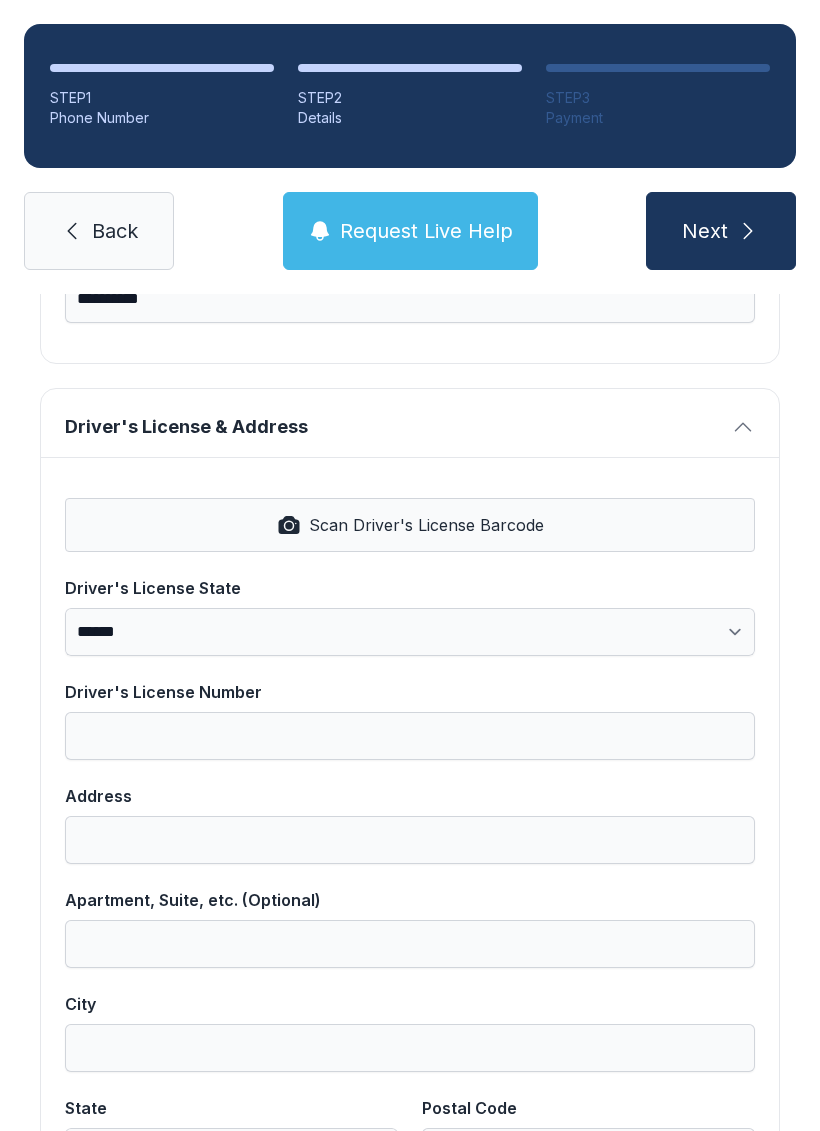 scroll, scrollTop: 691, scrollLeft: 0, axis: vertical 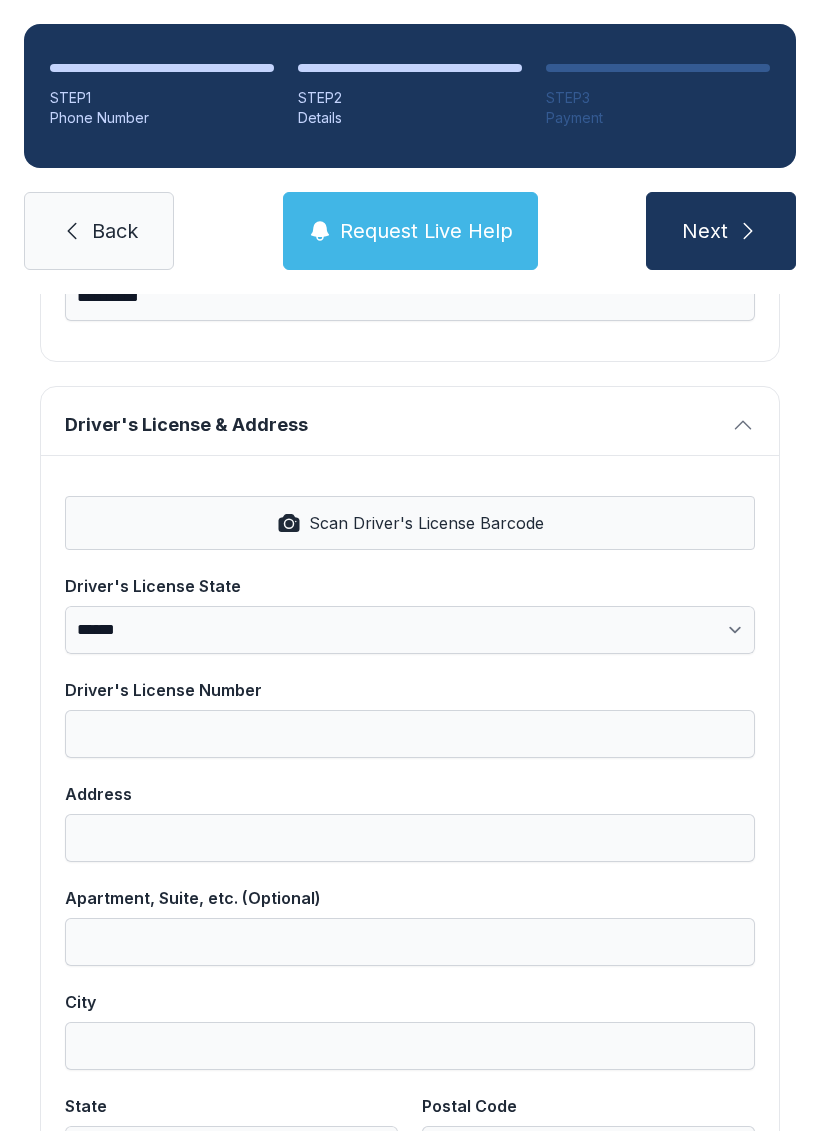 type on "[PHONE]" 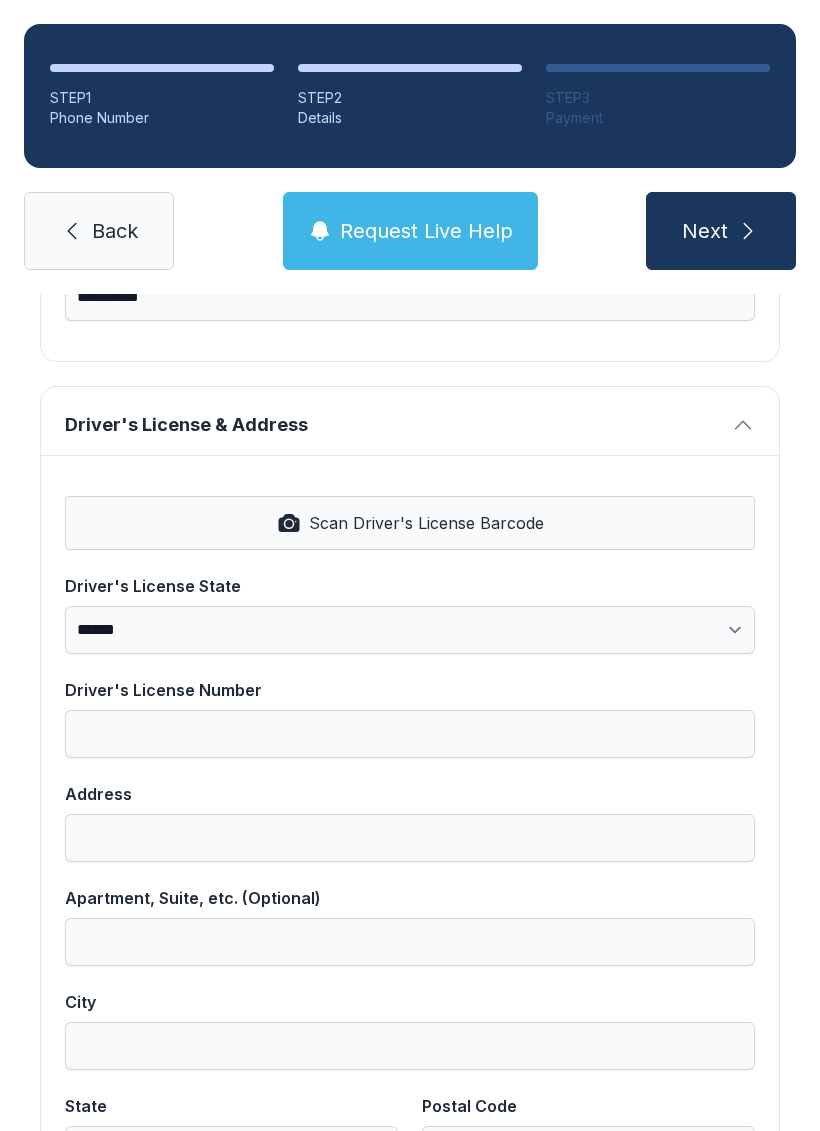 select on "**" 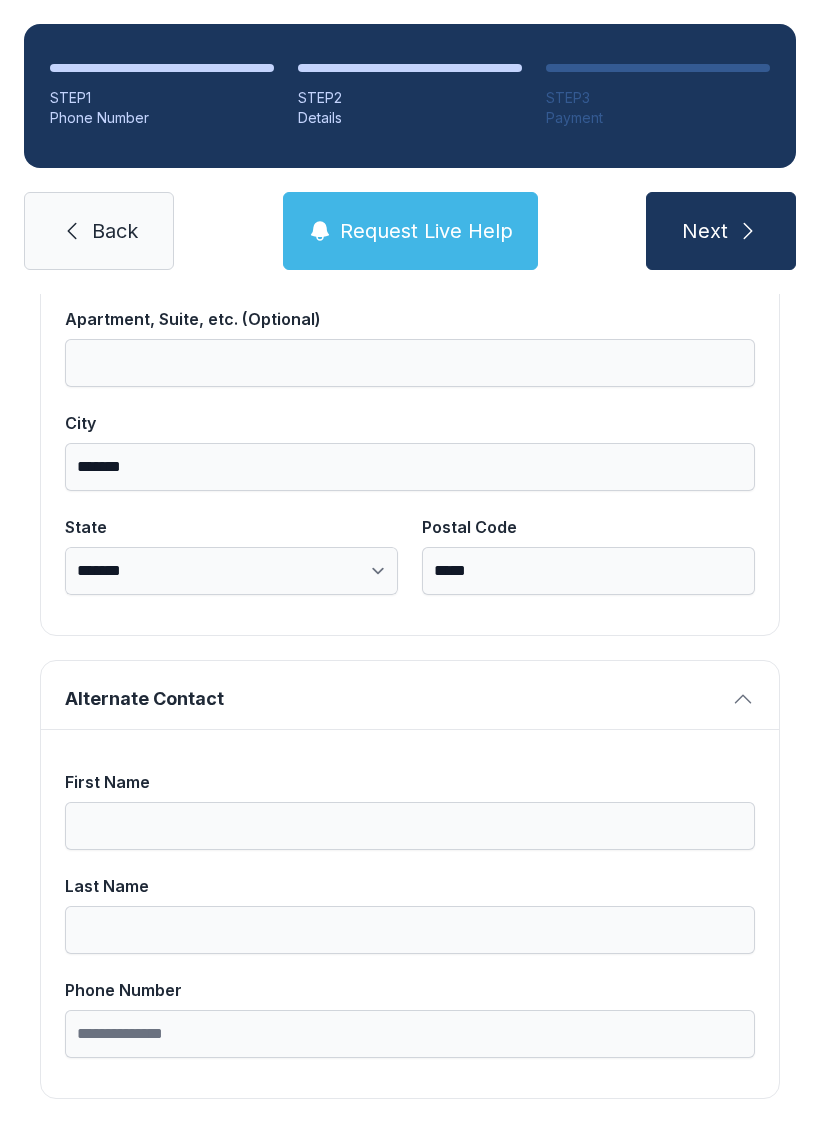 scroll, scrollTop: 1269, scrollLeft: 0, axis: vertical 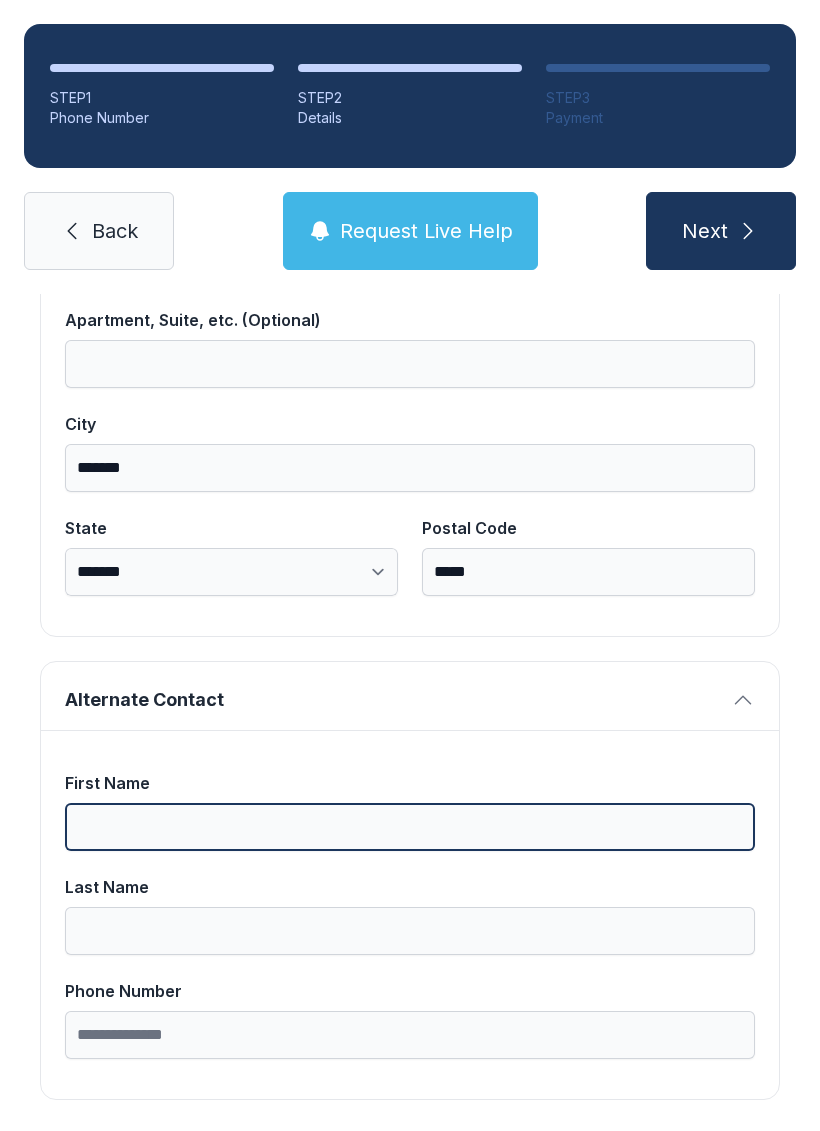 click on "First Name" at bounding box center [410, 827] 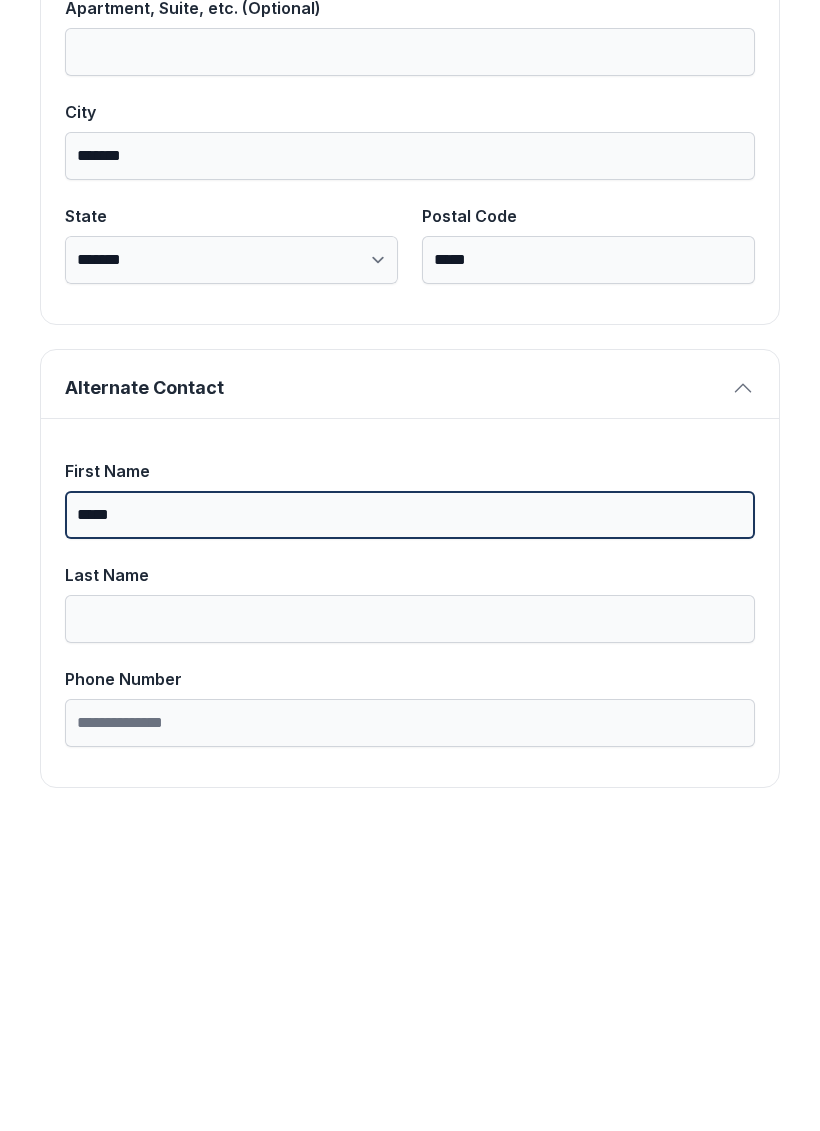 type on "*****" 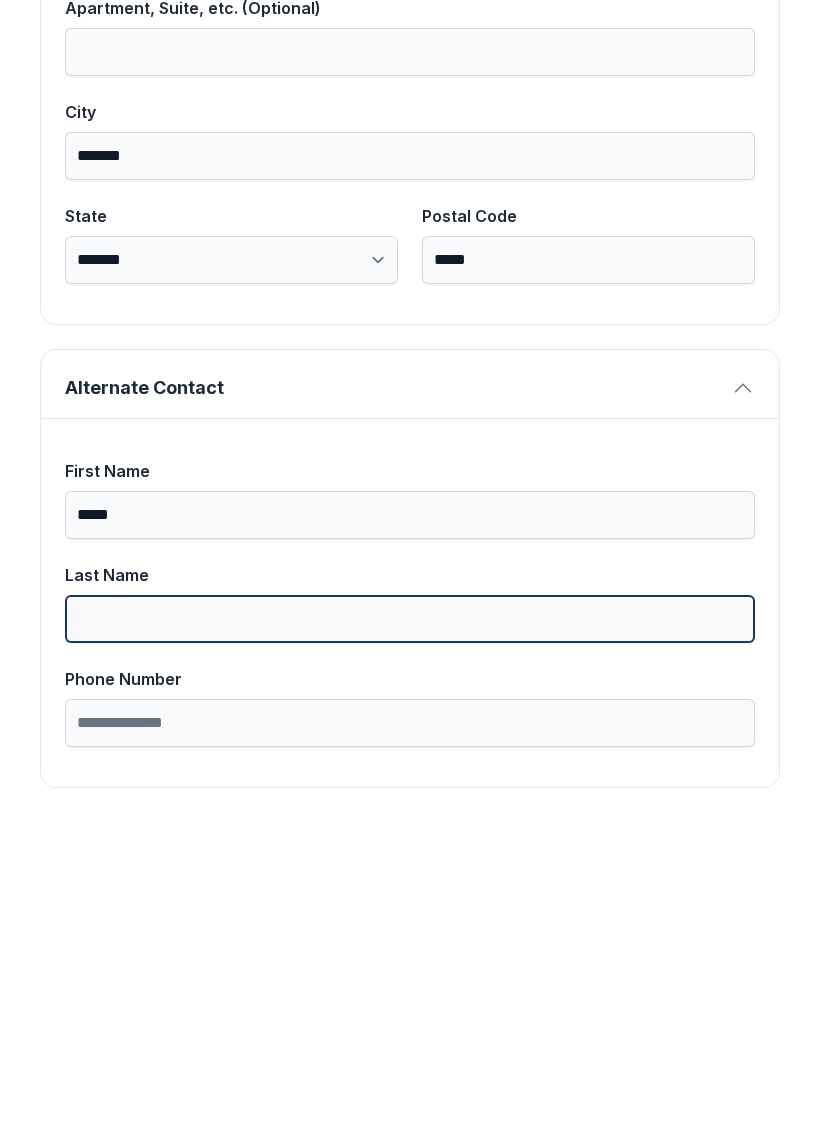 click on "Last Name" at bounding box center [410, 931] 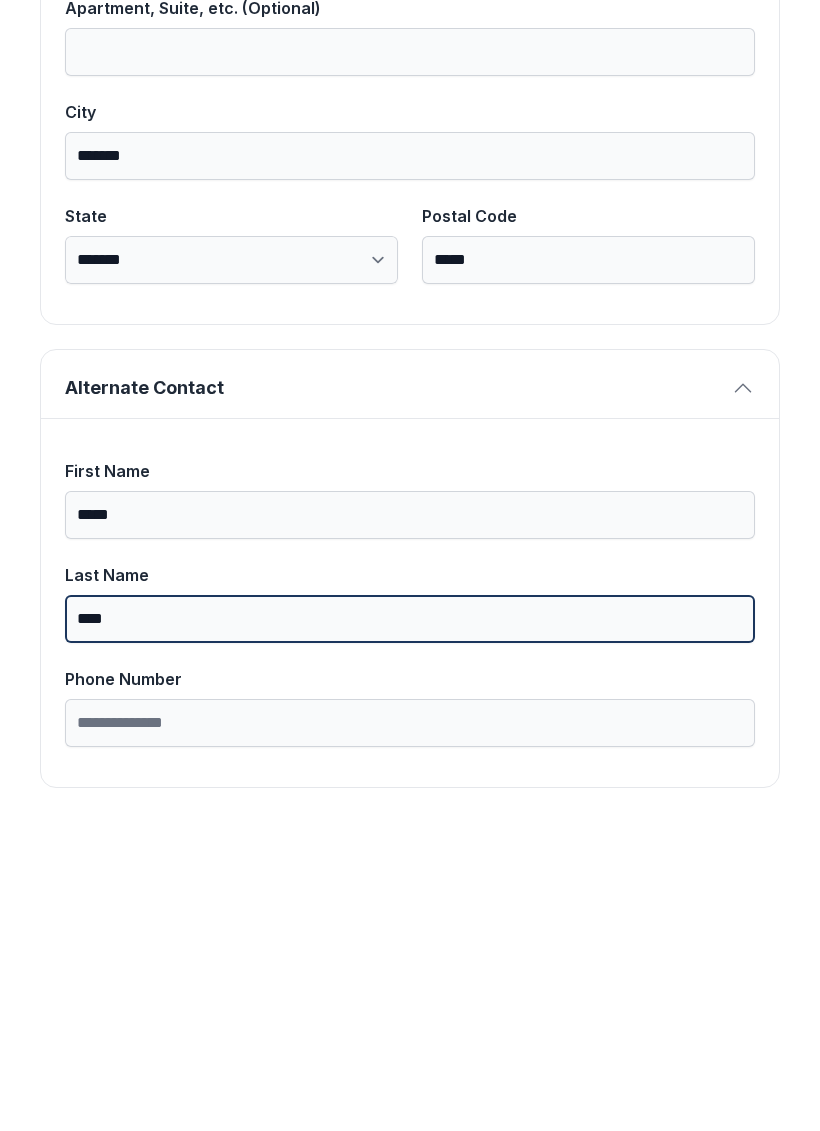type on "****" 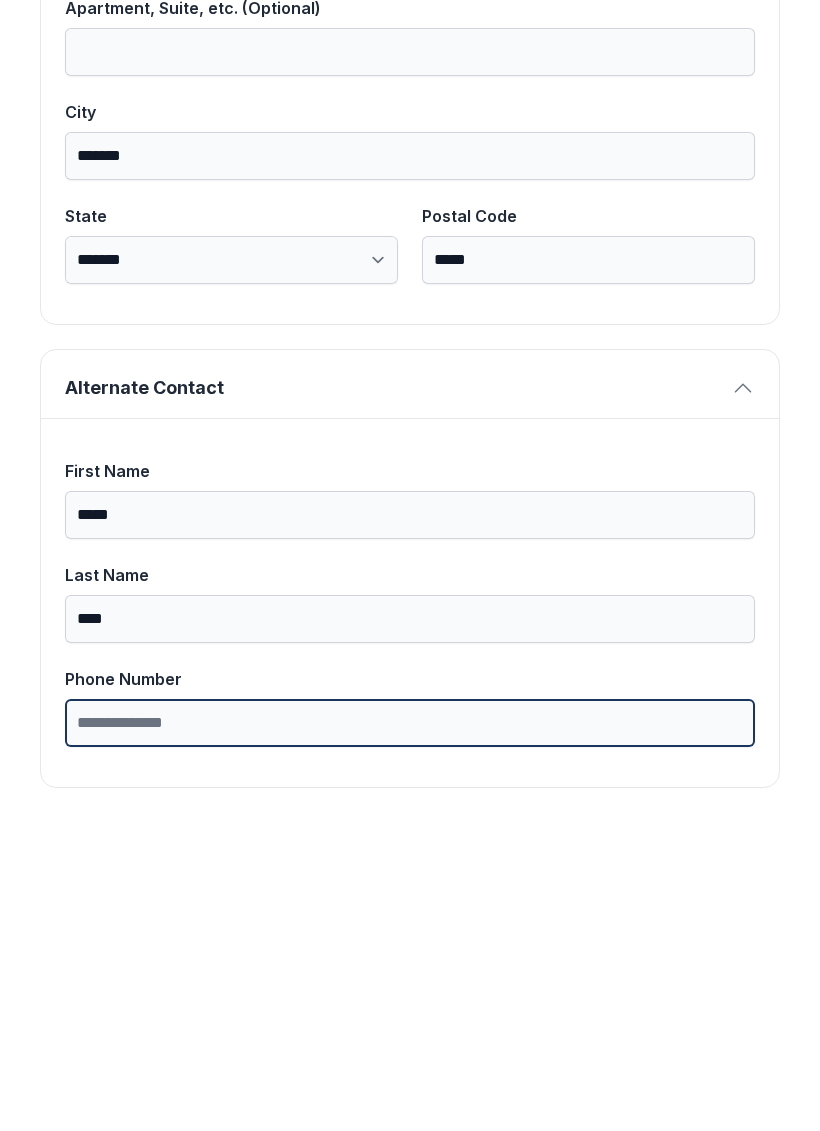 type on "*" 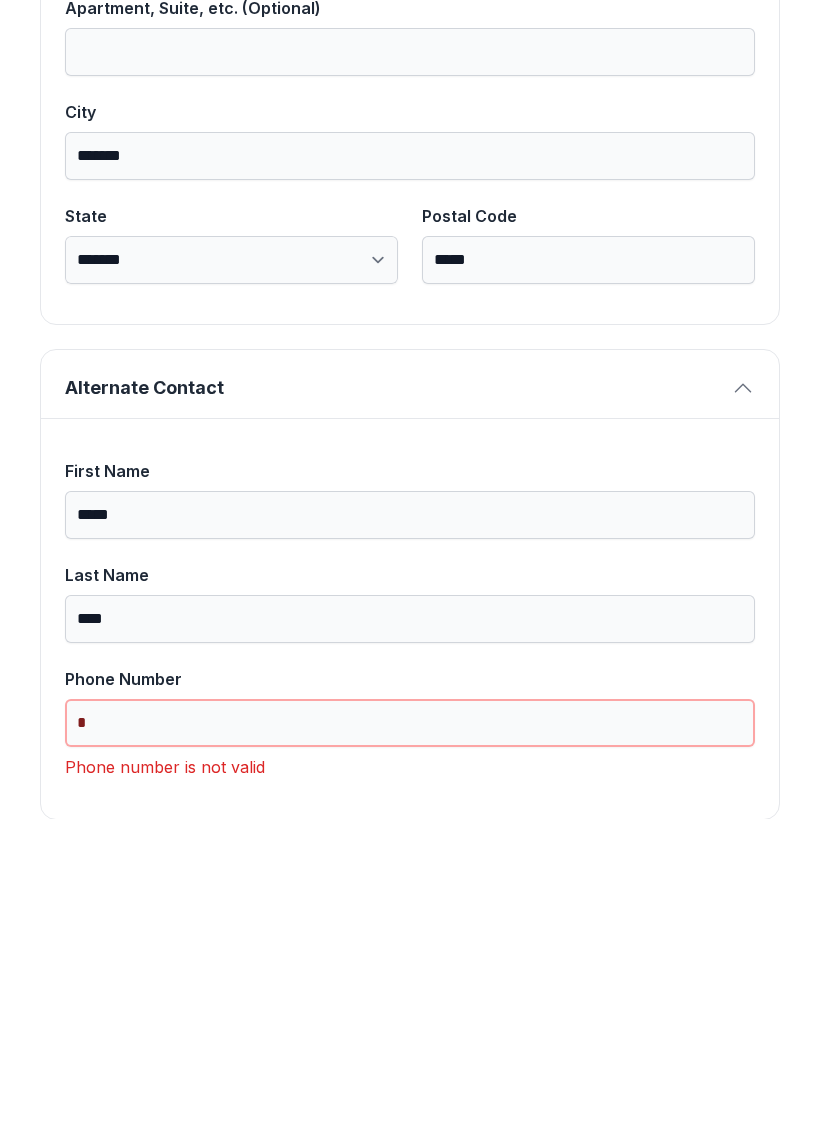 click on "Next" at bounding box center (721, 231) 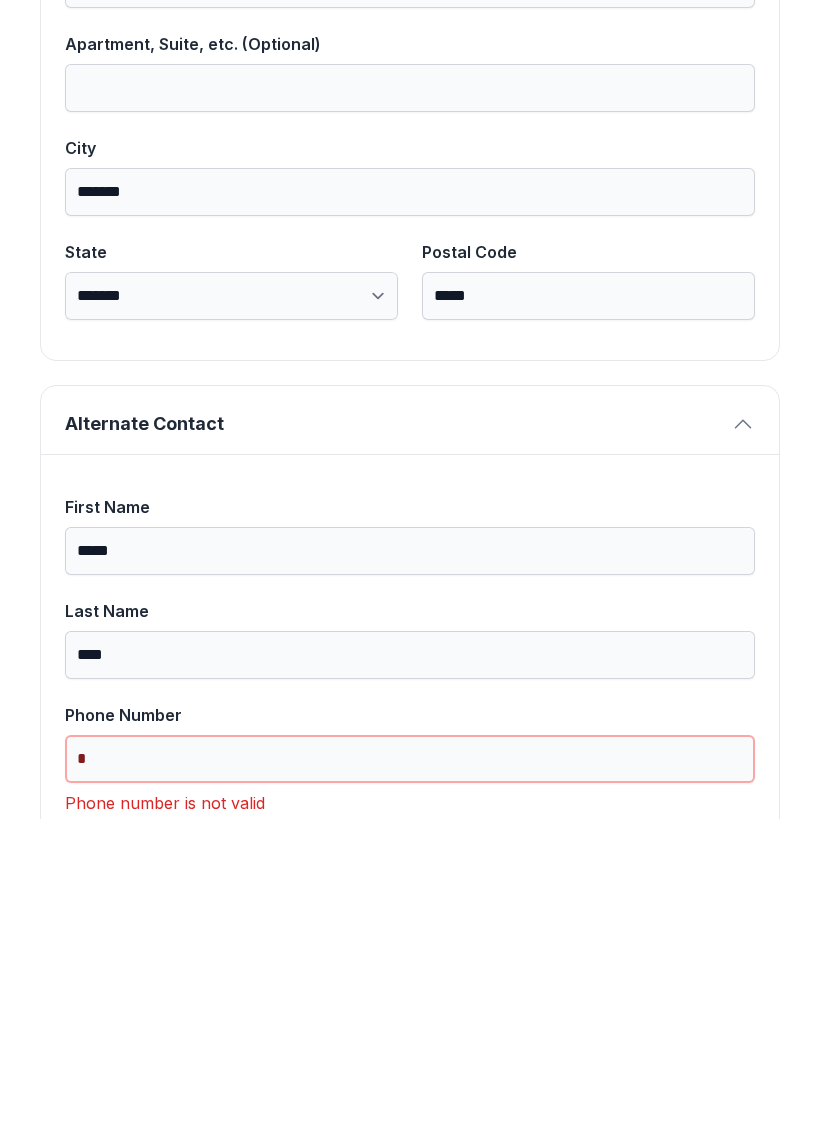 scroll, scrollTop: 1222, scrollLeft: 0, axis: vertical 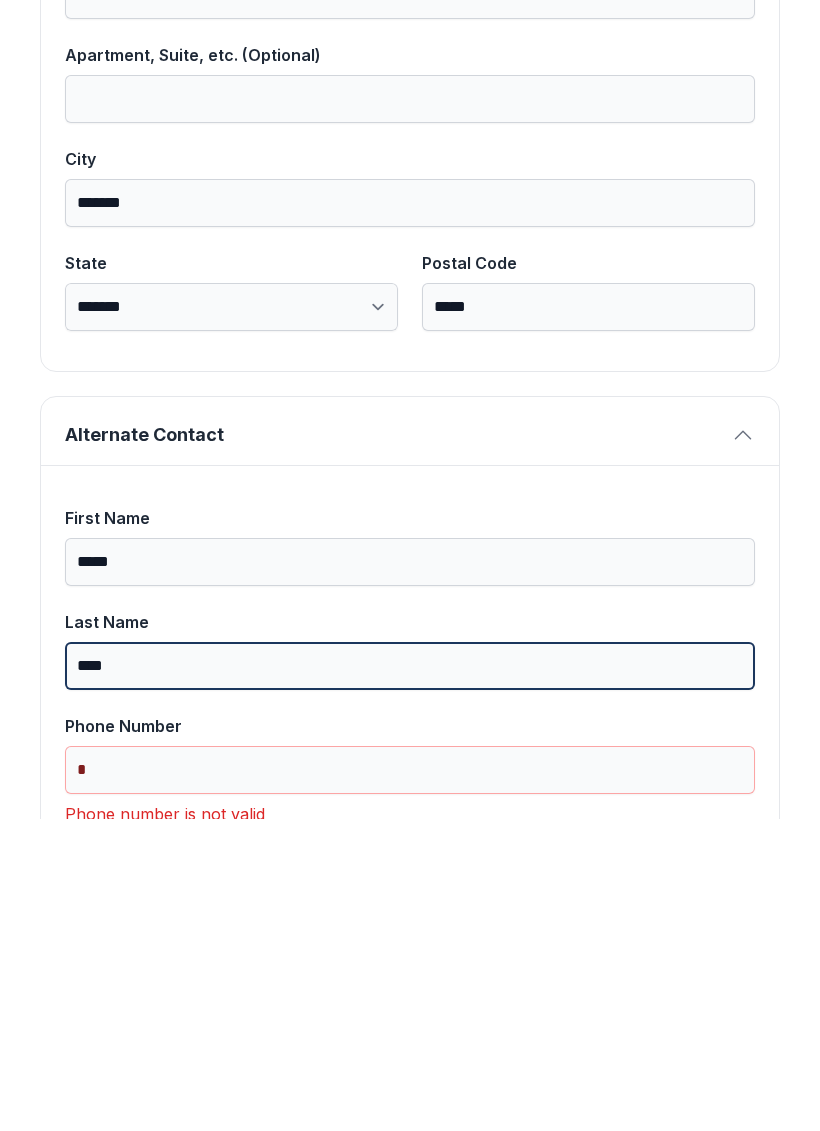 click on "****" at bounding box center [410, 978] 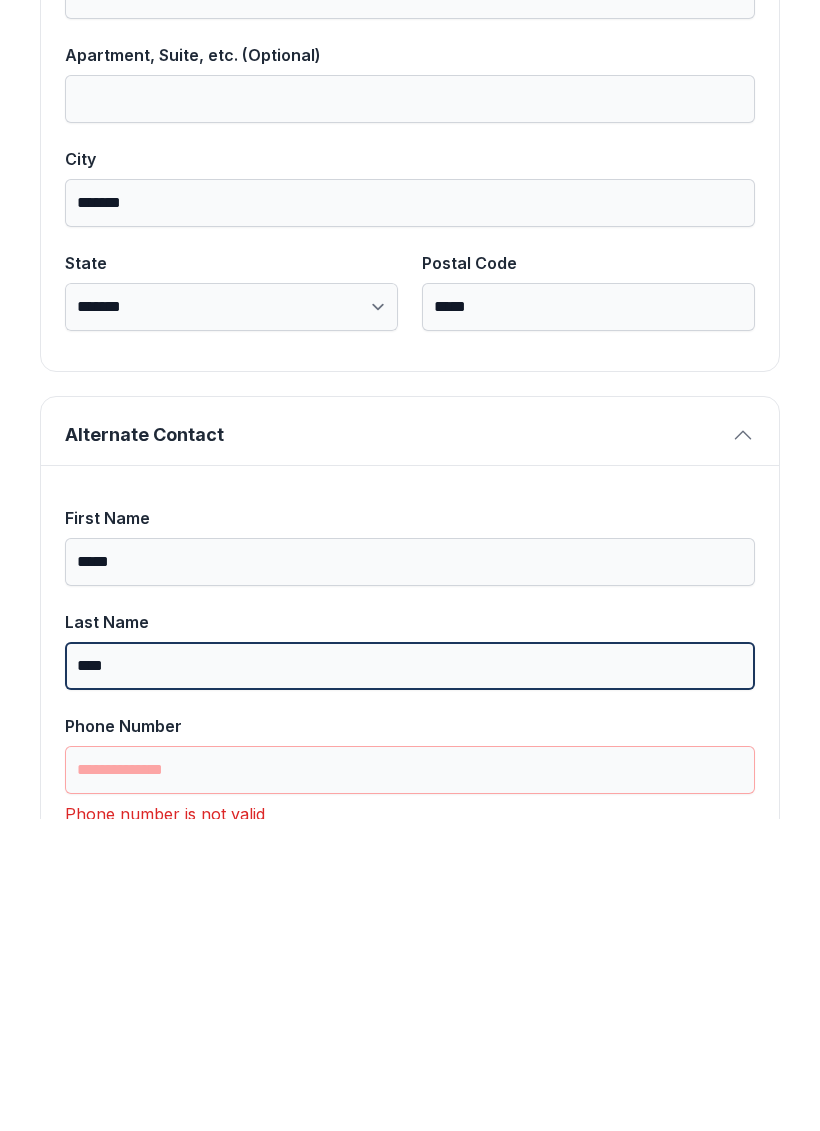click on "Next" at bounding box center (721, 231) 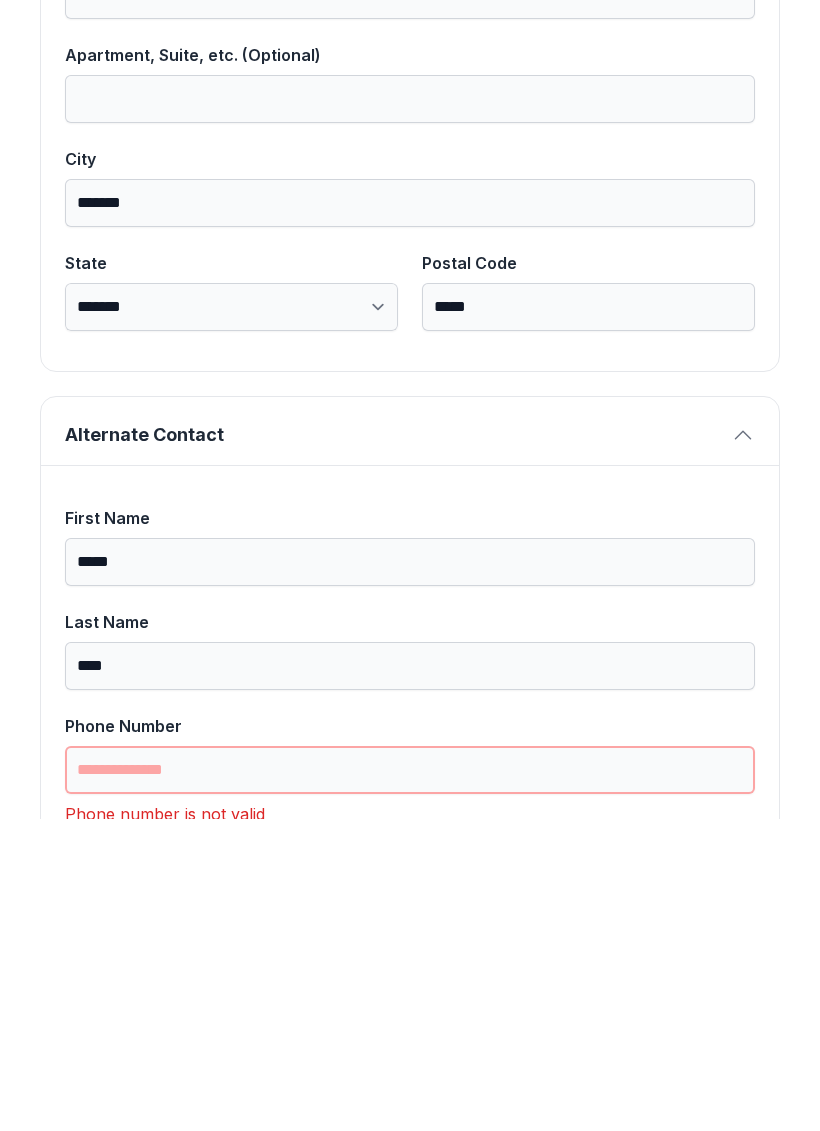 type on "*" 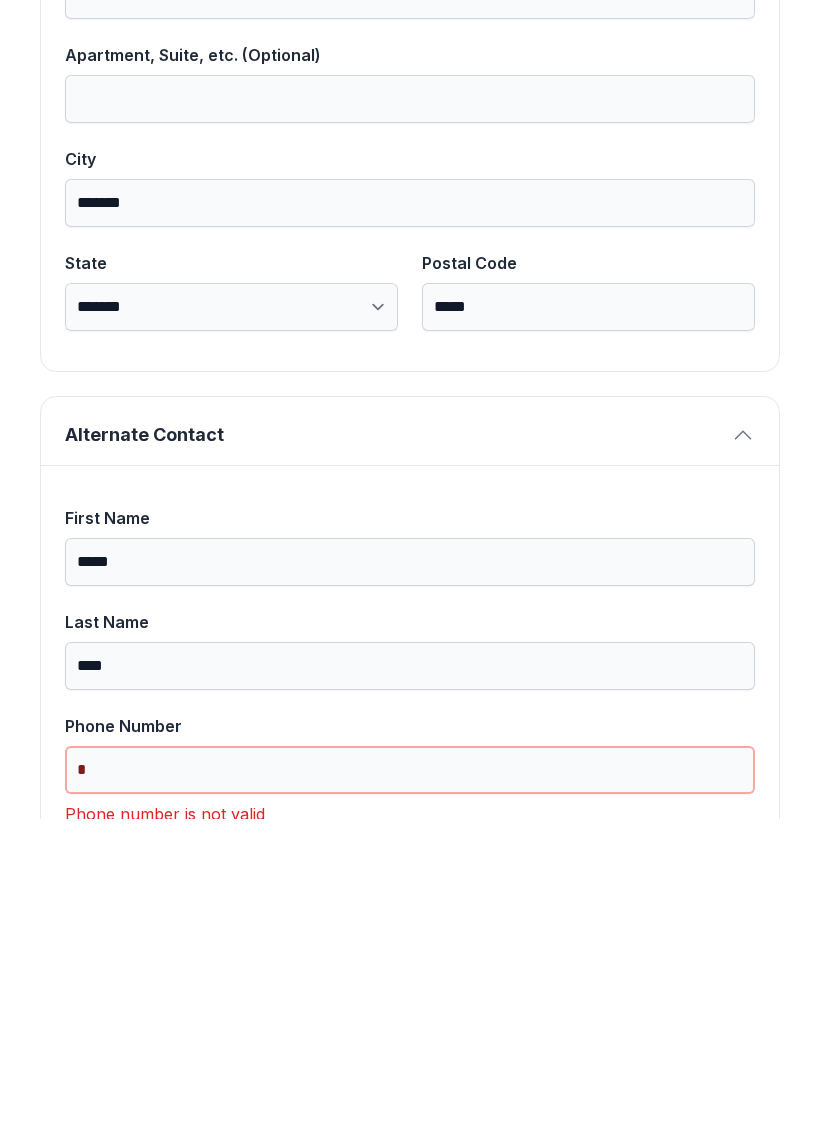 click on "Next" at bounding box center (721, 231) 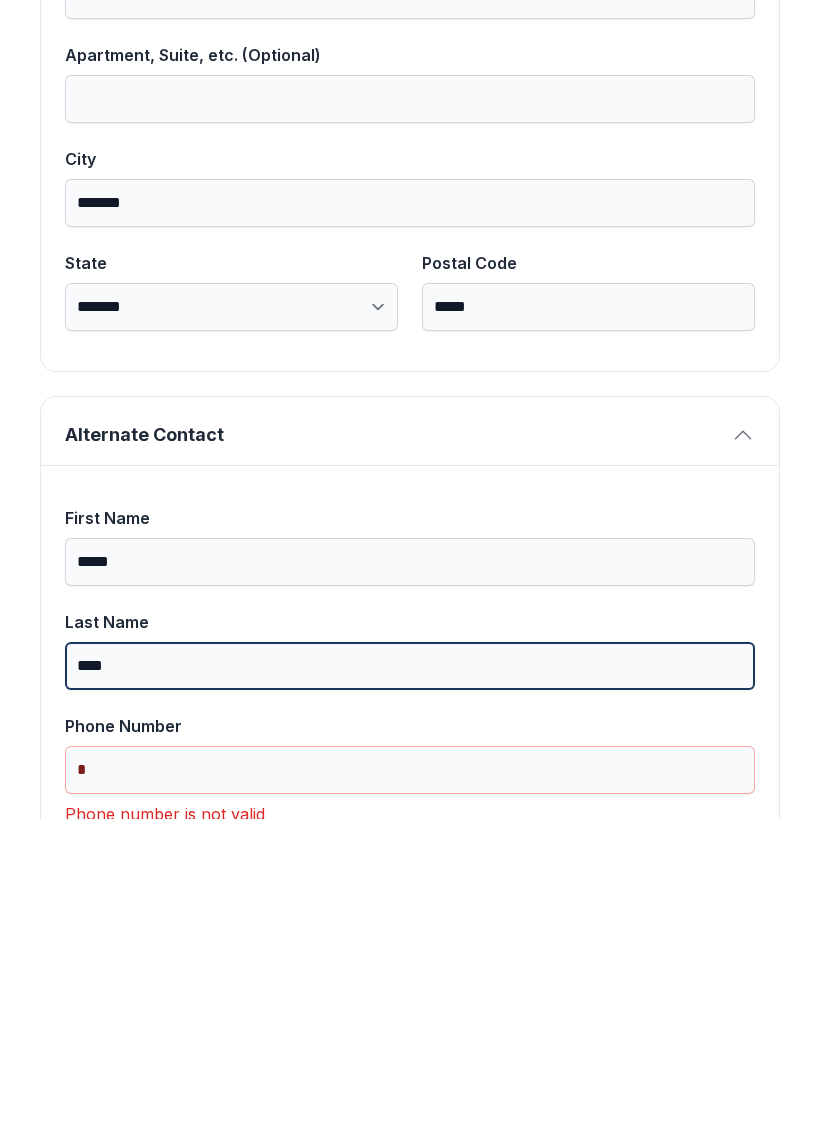 click on "****" at bounding box center (410, 978) 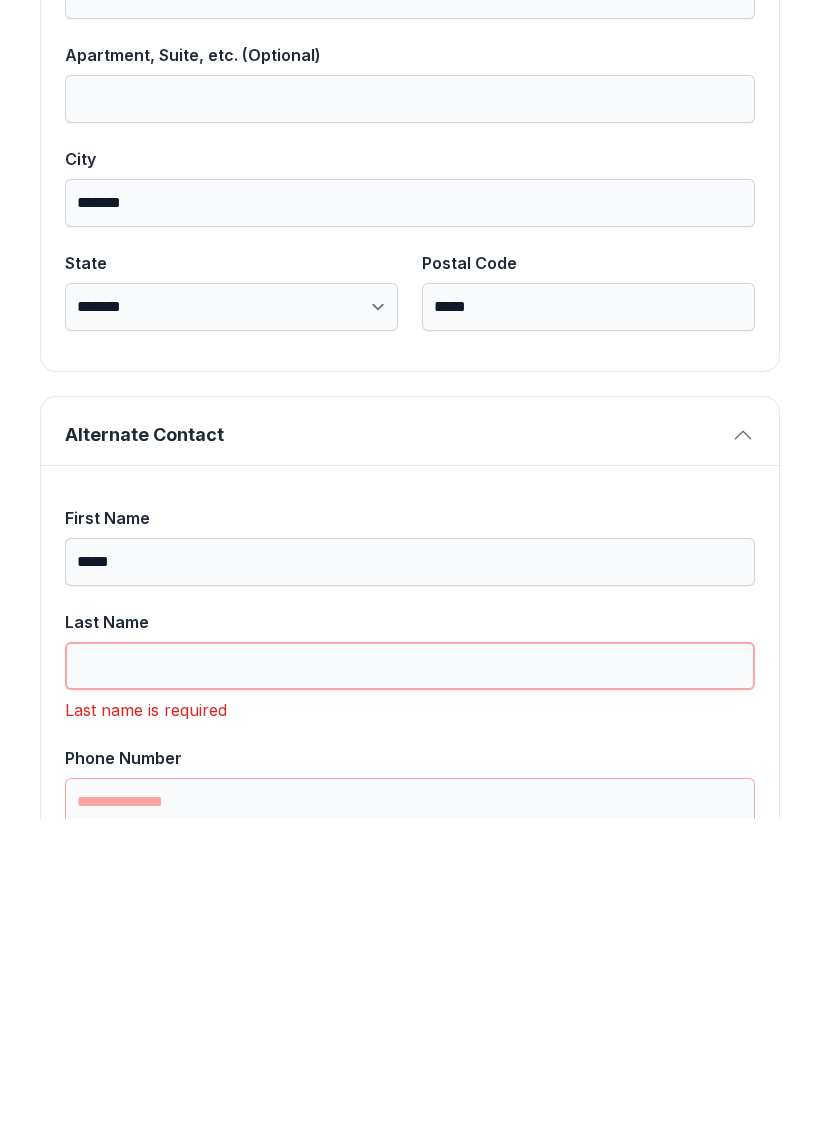 type 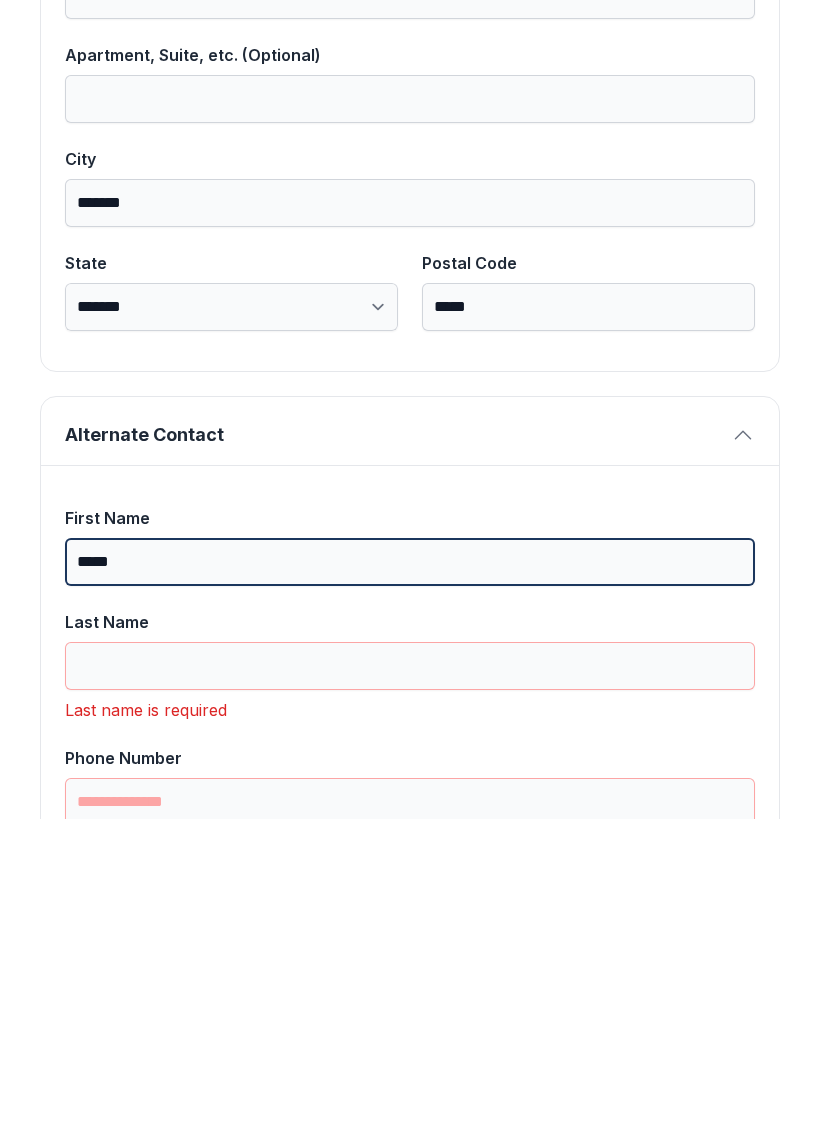click on "*****" at bounding box center [410, 874] 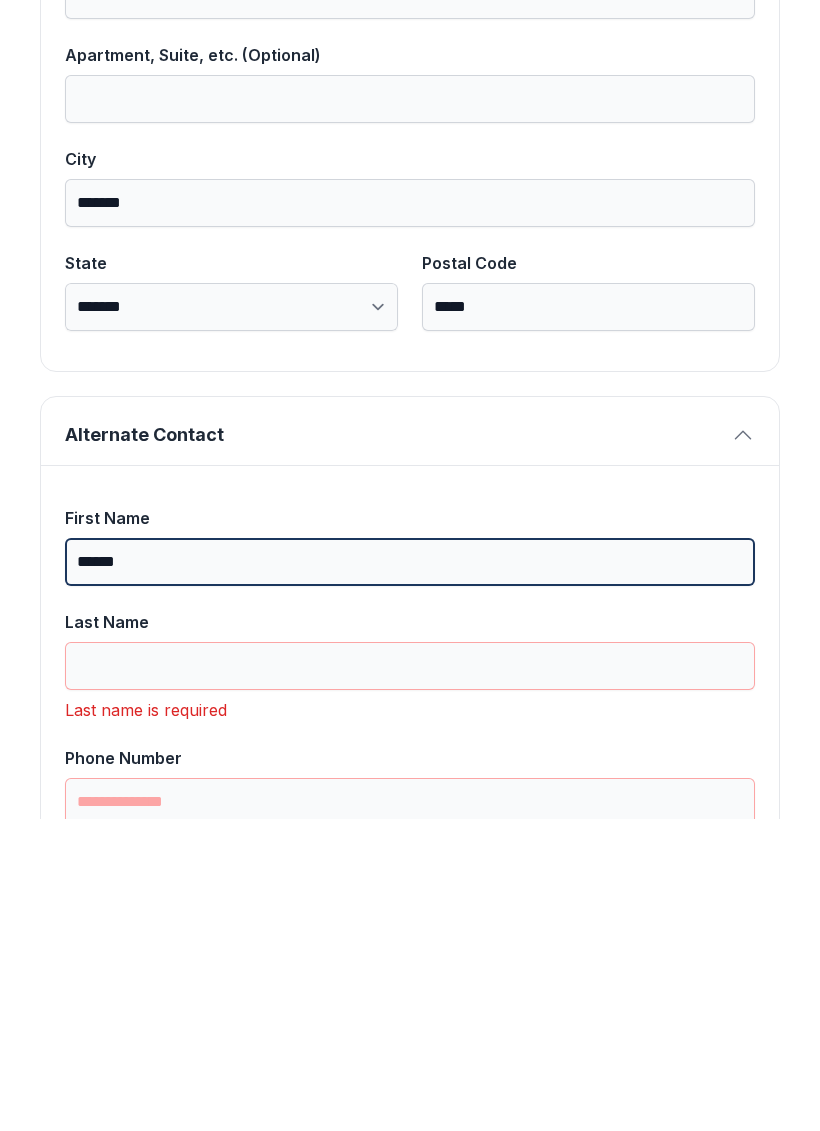 type on "*****" 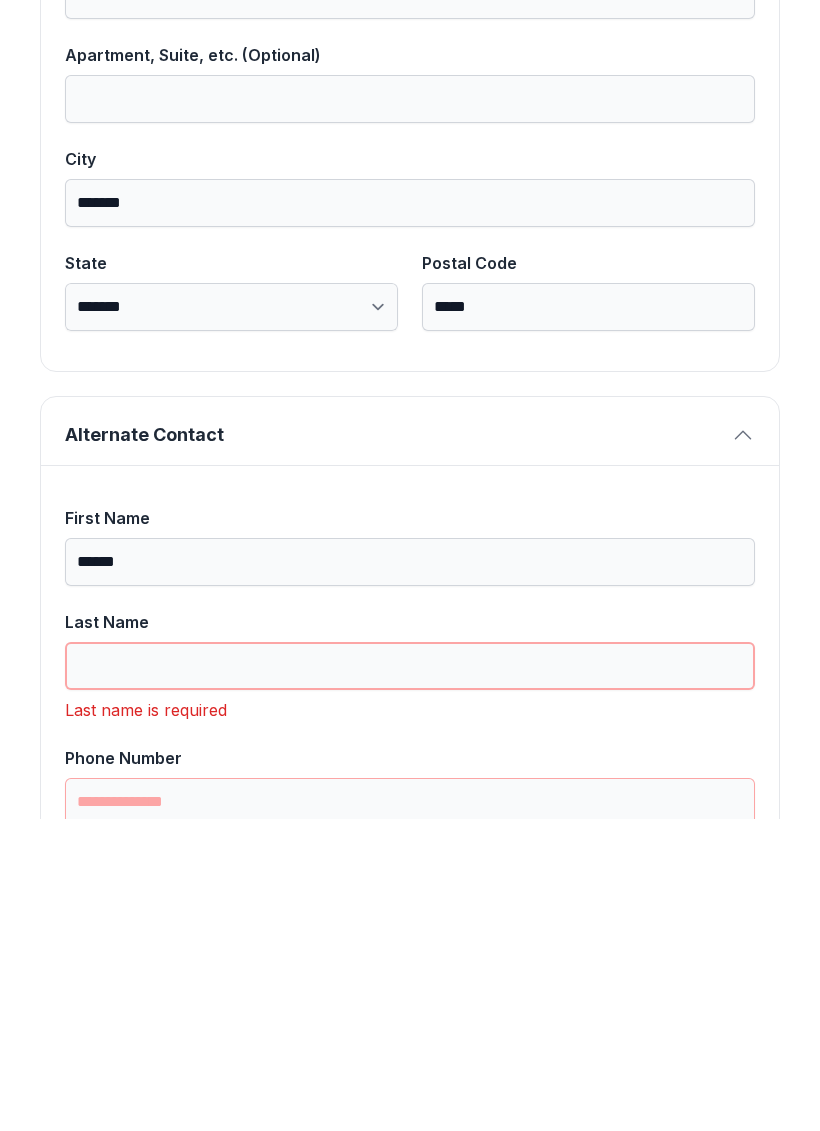click on "Last Name" at bounding box center [410, 978] 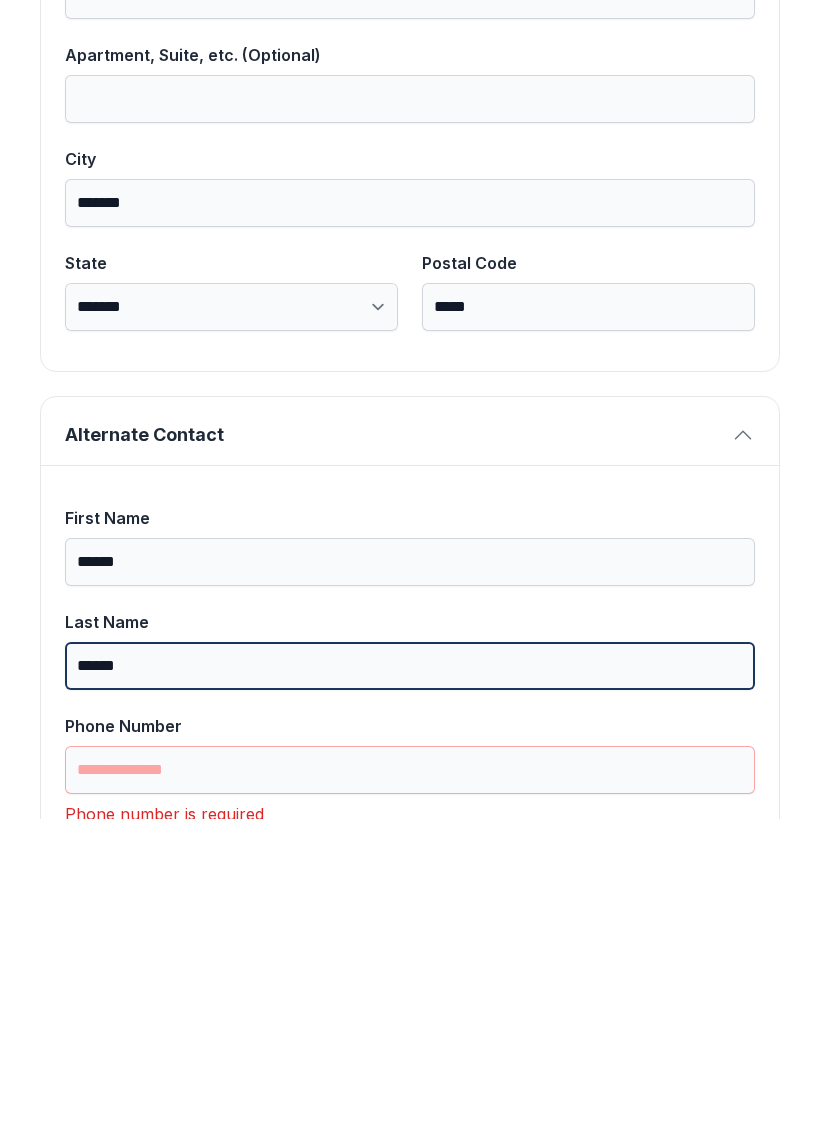 type on "******" 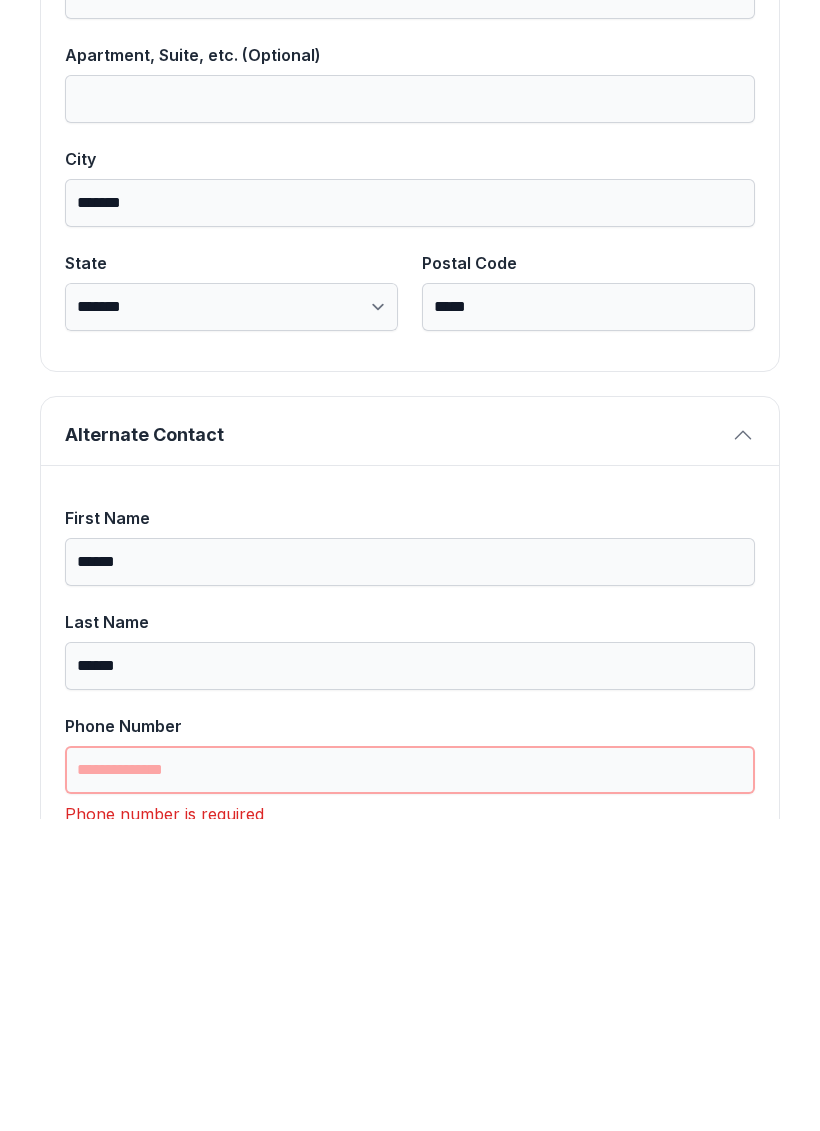 click on "Phone Number" at bounding box center [410, 1082] 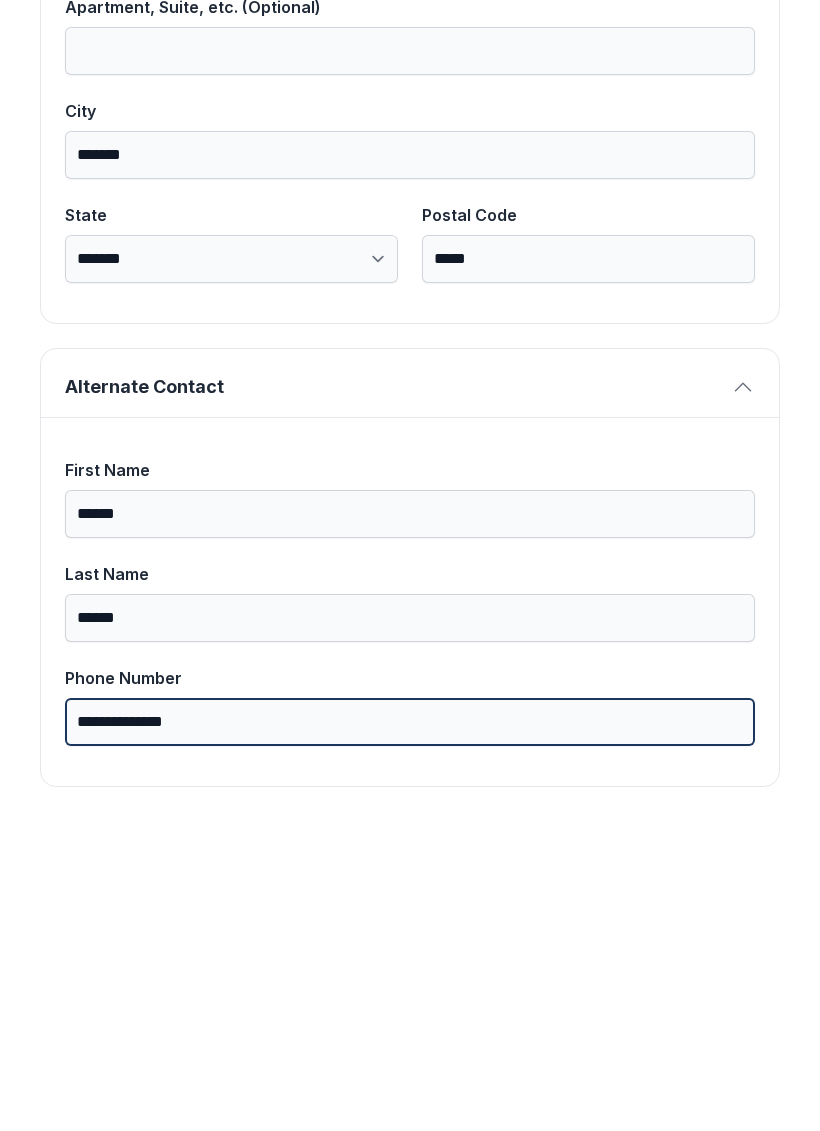 type on "**********" 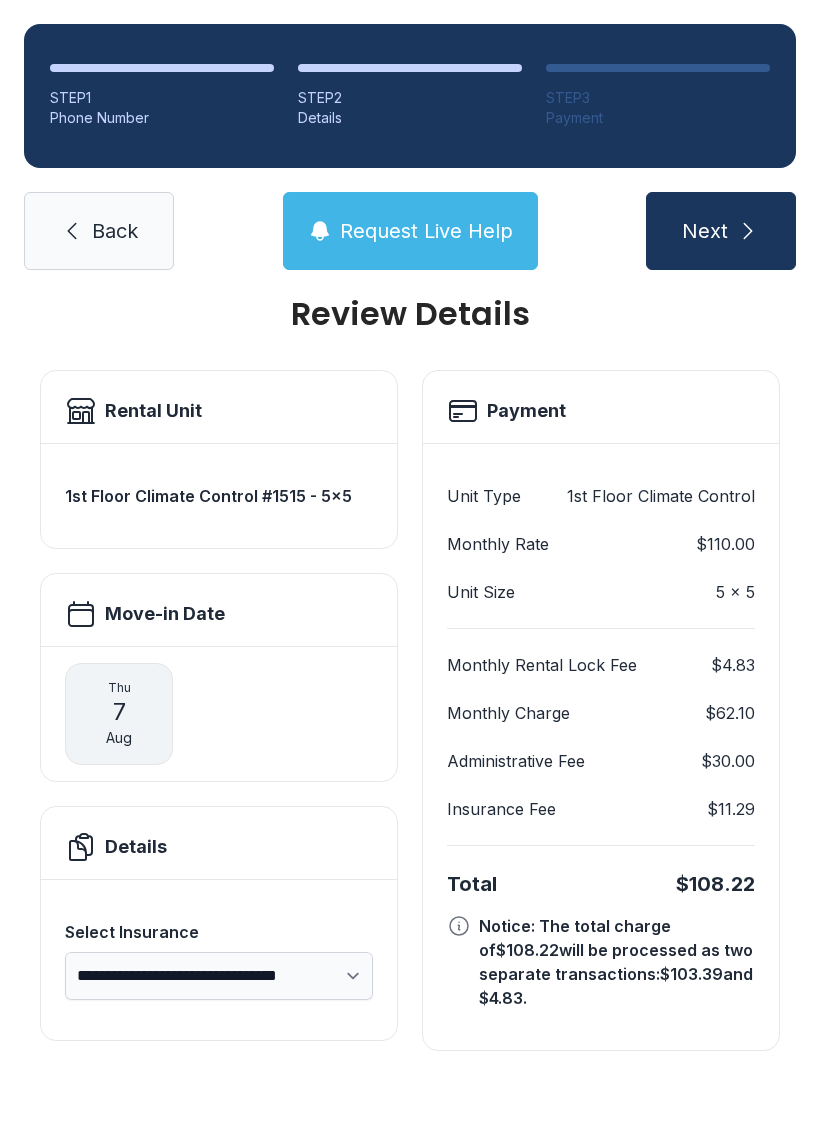 scroll, scrollTop: 0, scrollLeft: 0, axis: both 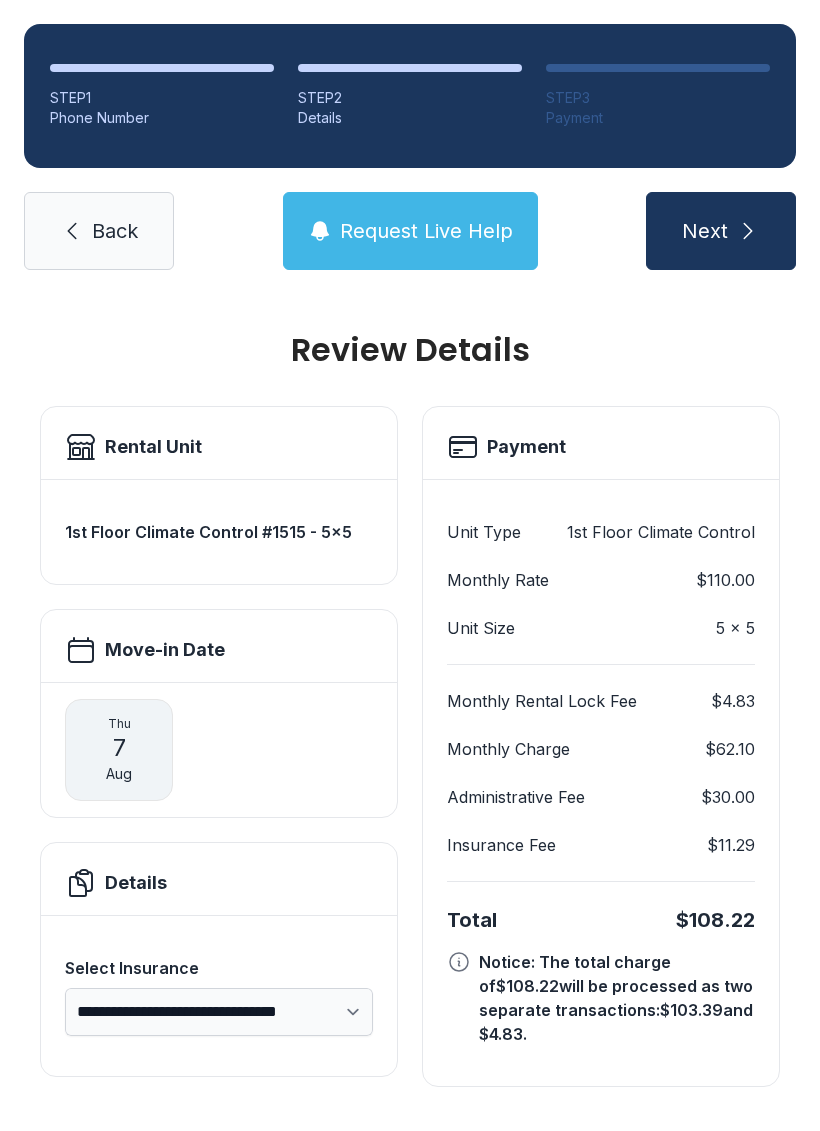 click on "Next" at bounding box center [721, 231] 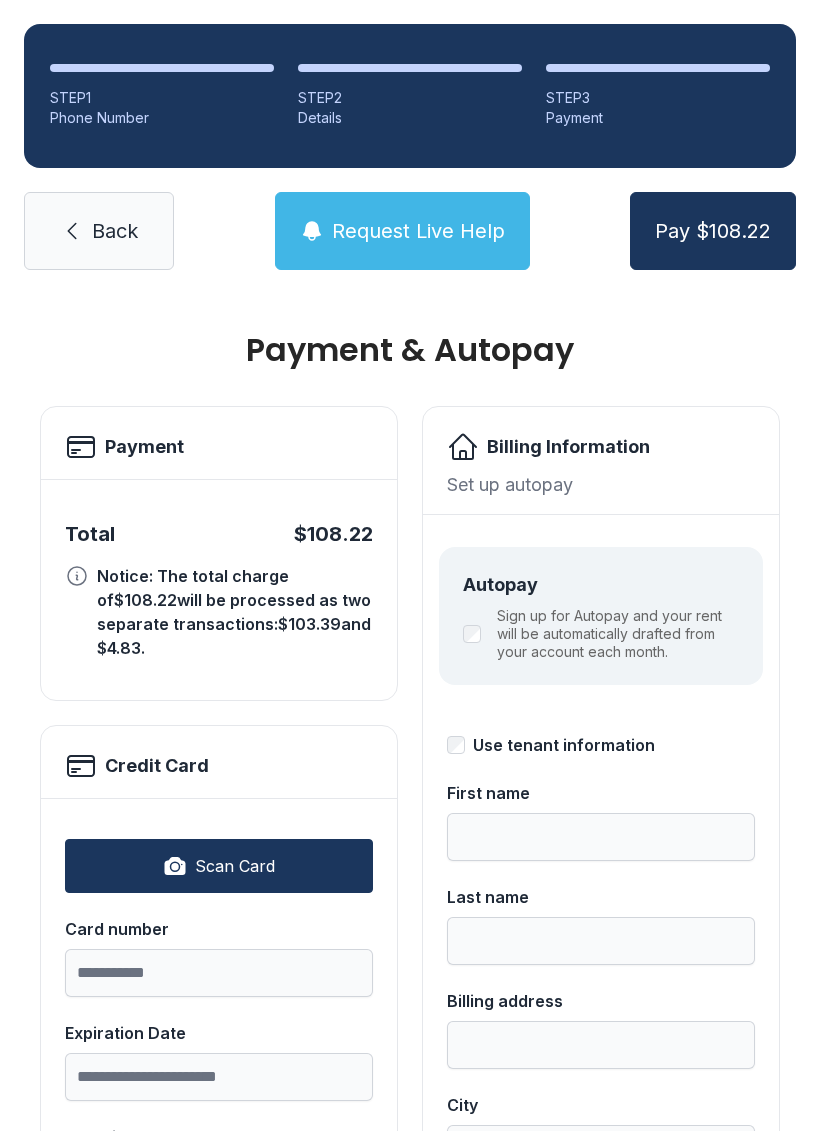 scroll, scrollTop: 0, scrollLeft: 0, axis: both 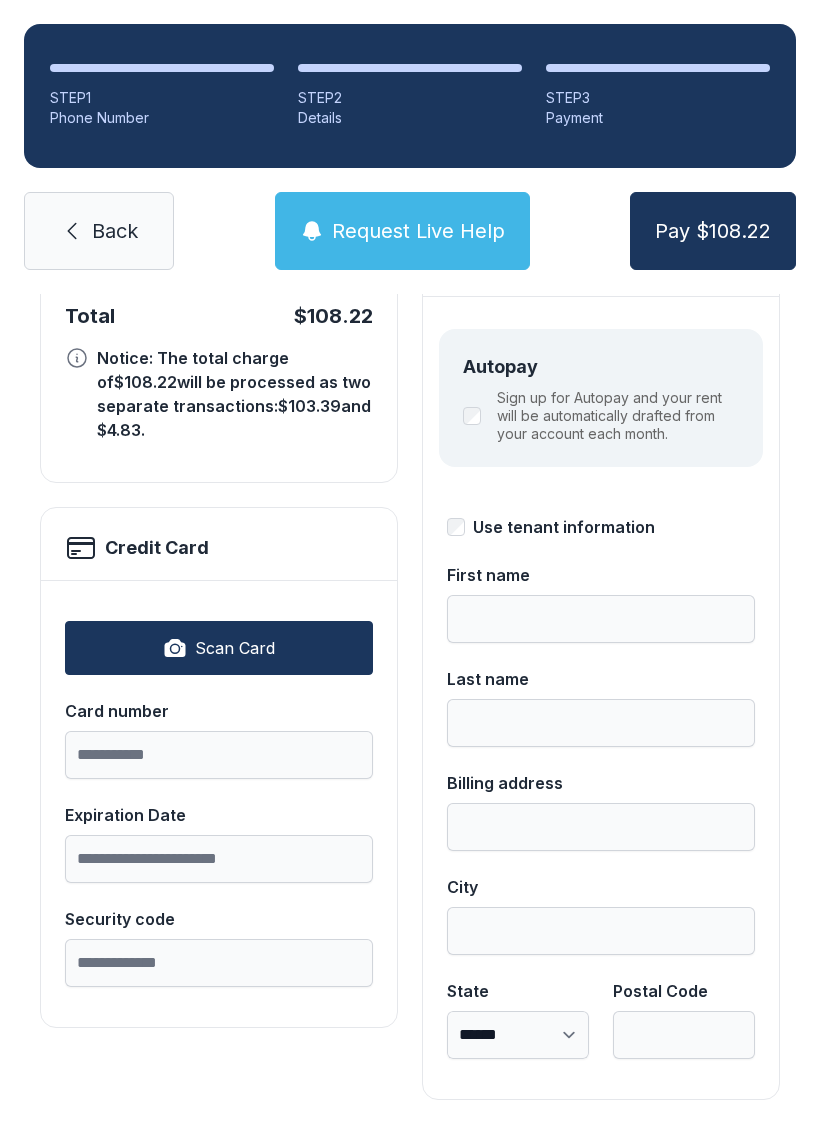 click on "Scan Card" at bounding box center [219, 648] 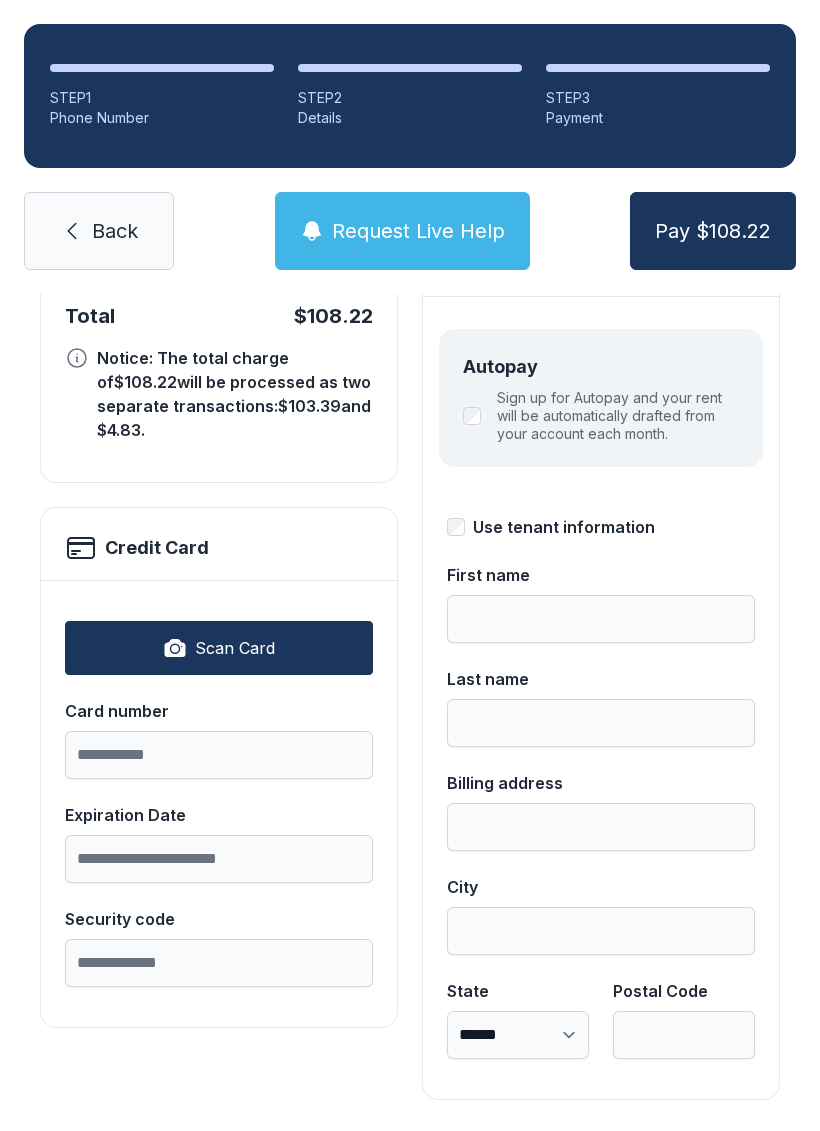 type on "**********" 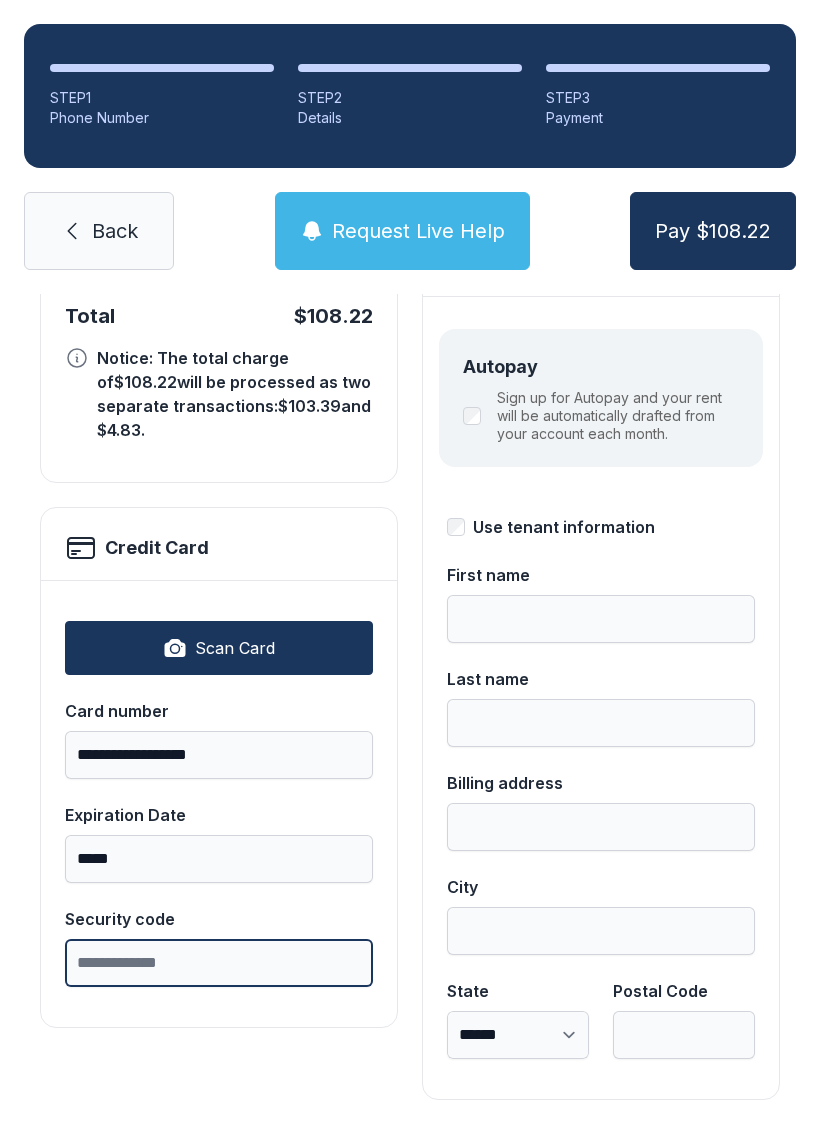 click on "Security code" at bounding box center [219, 963] 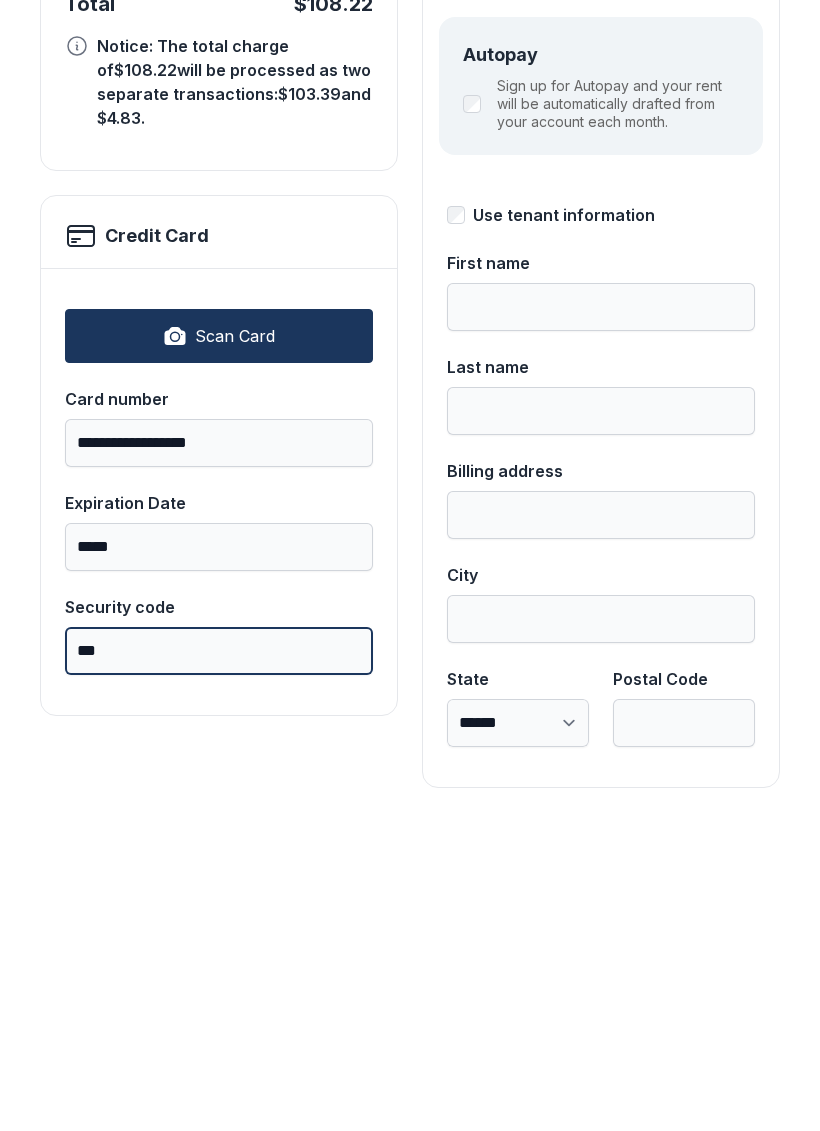 type on "***" 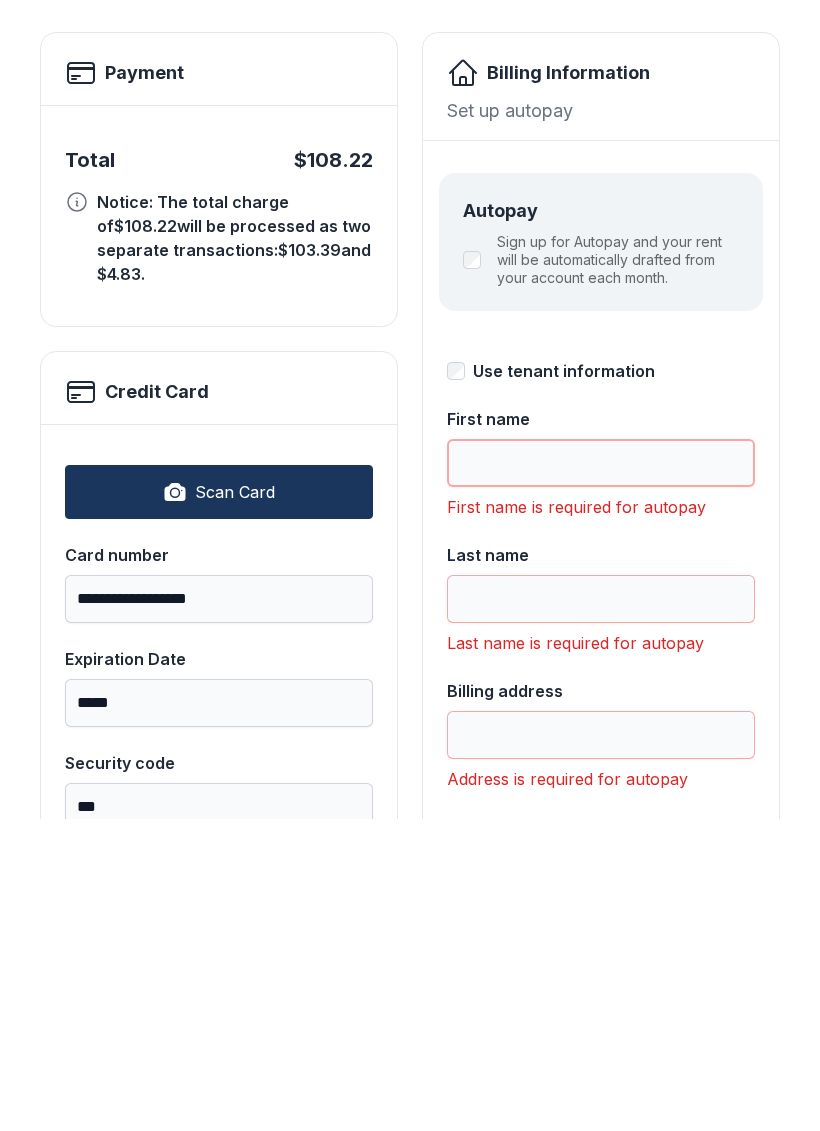 scroll, scrollTop: 64, scrollLeft: 0, axis: vertical 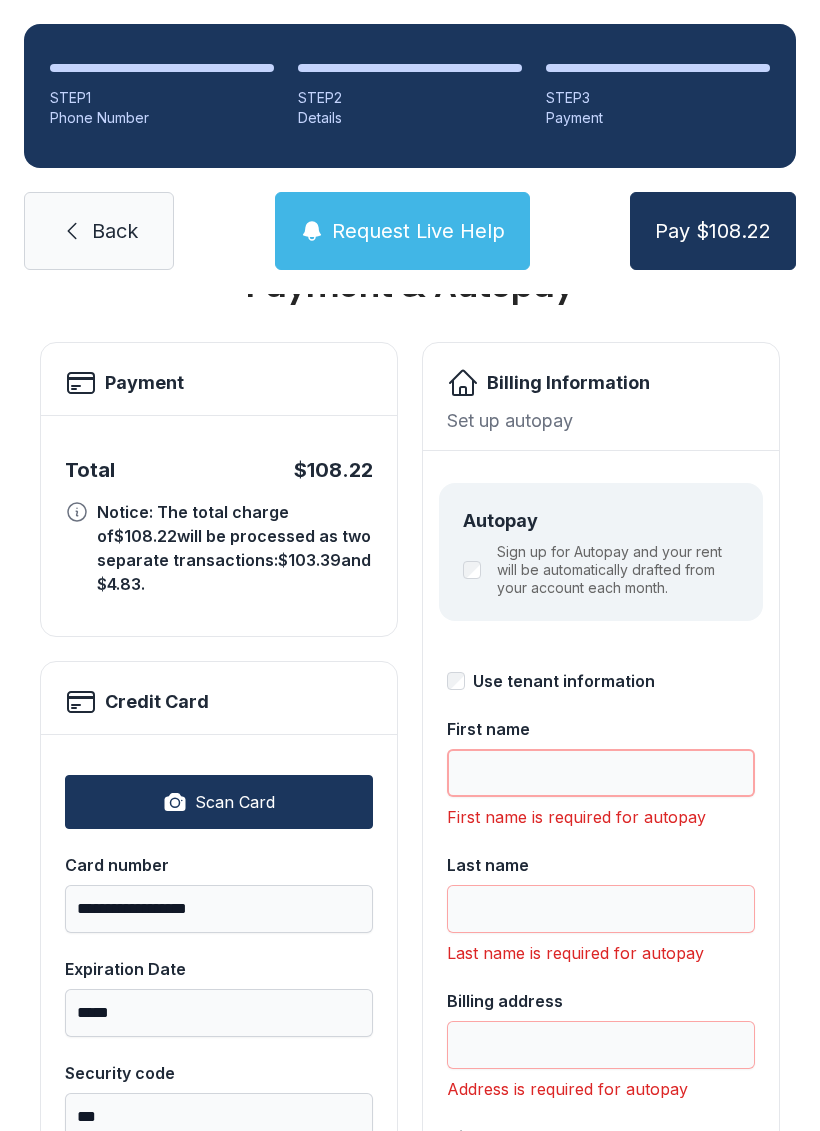 click on "First name" at bounding box center [601, 773] 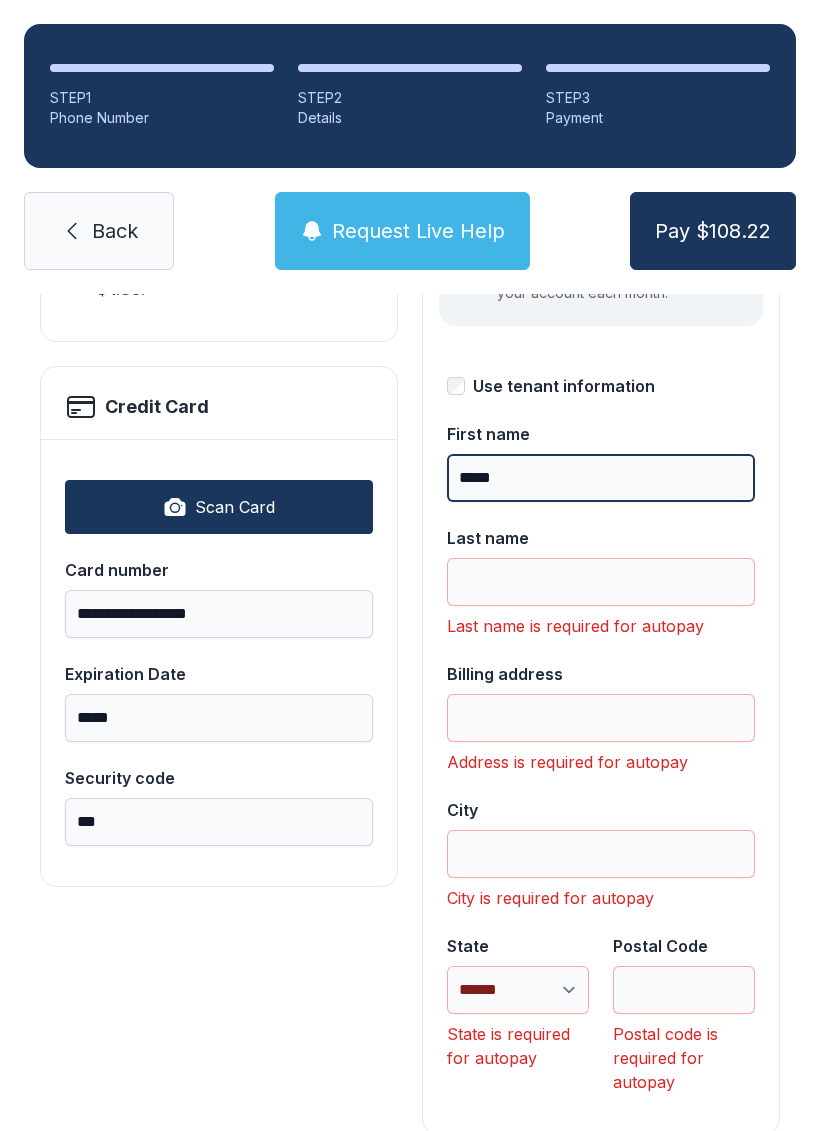 scroll, scrollTop: 360, scrollLeft: 0, axis: vertical 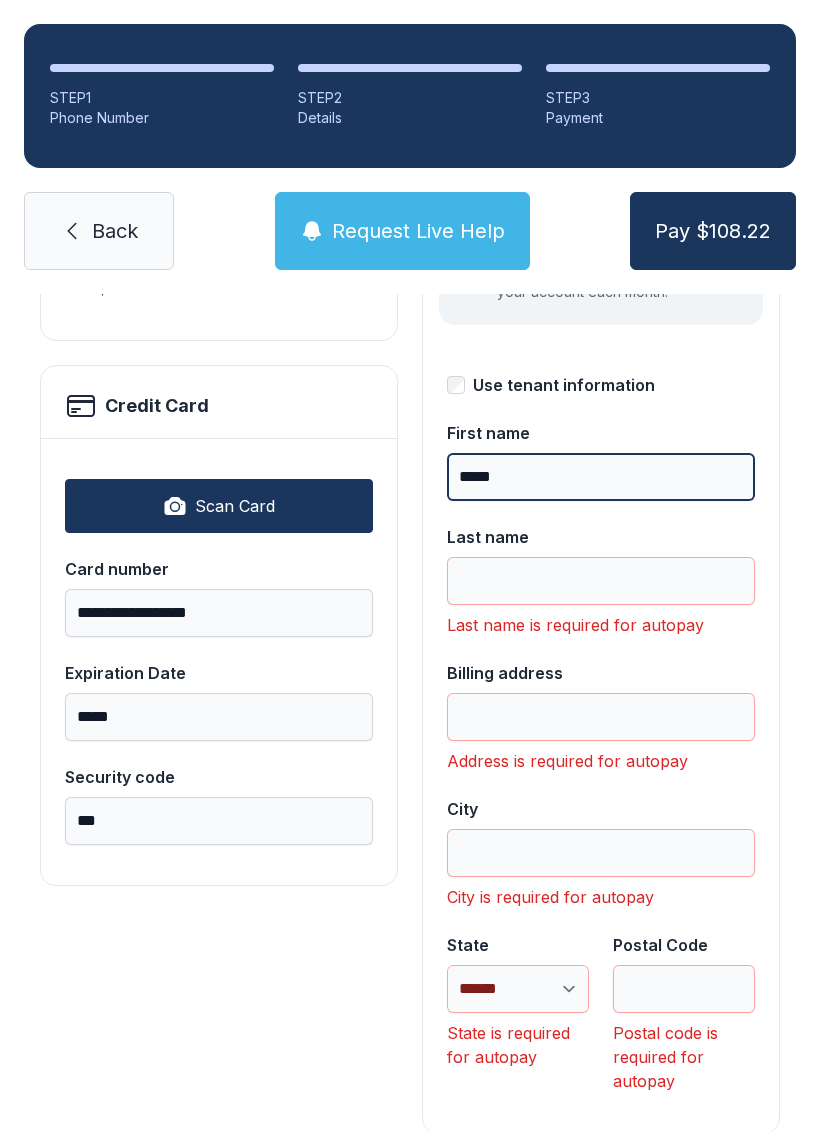 type on "*****" 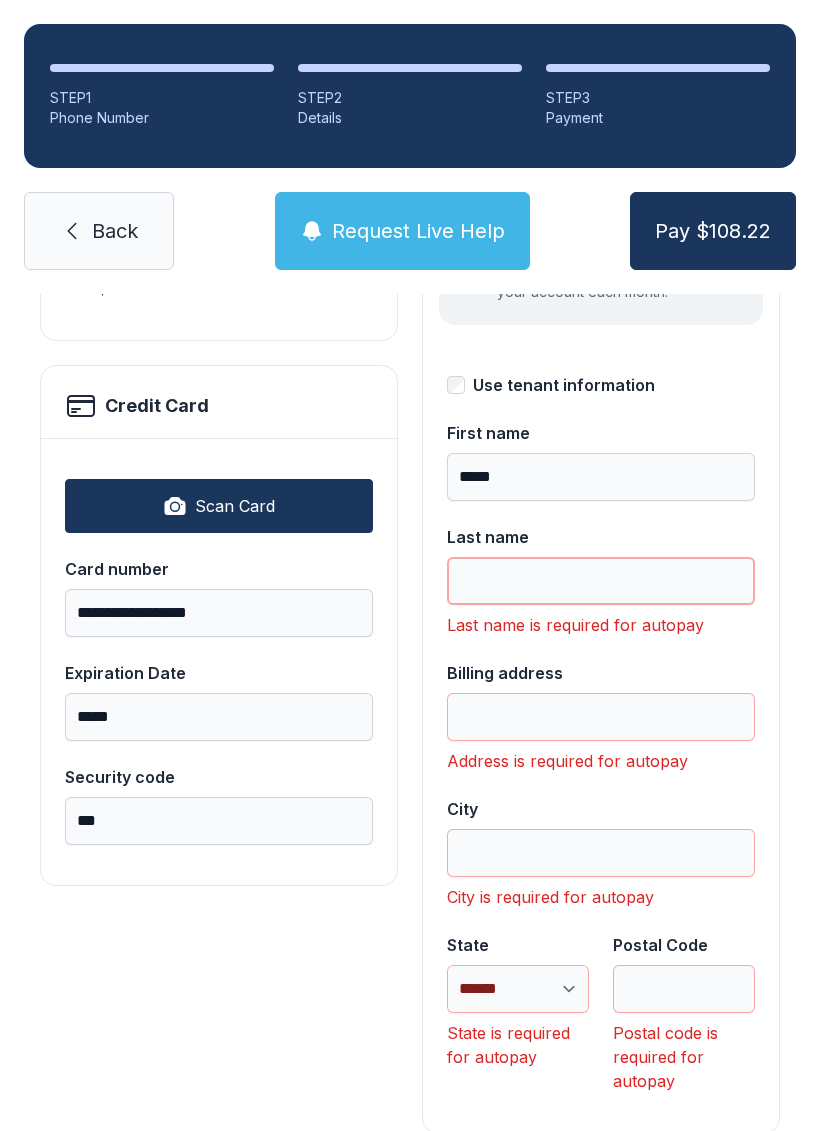 click on "Last name" at bounding box center (601, 581) 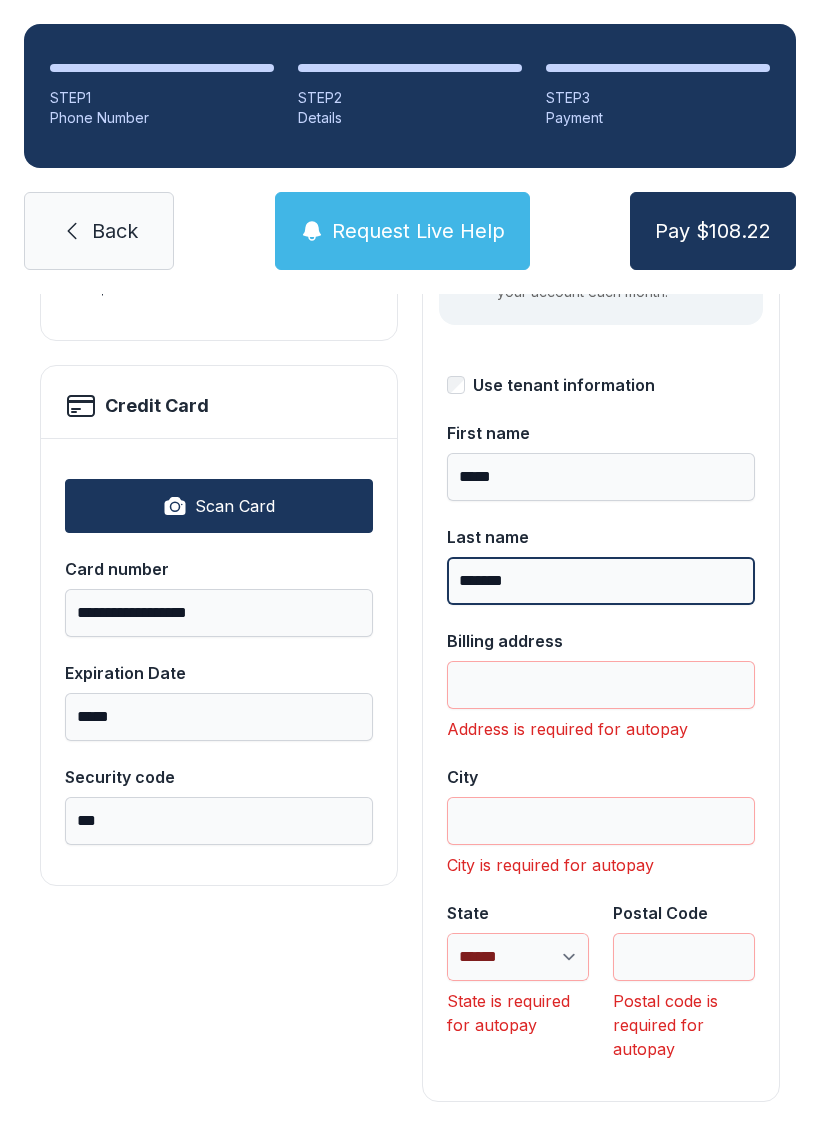 type on "*******" 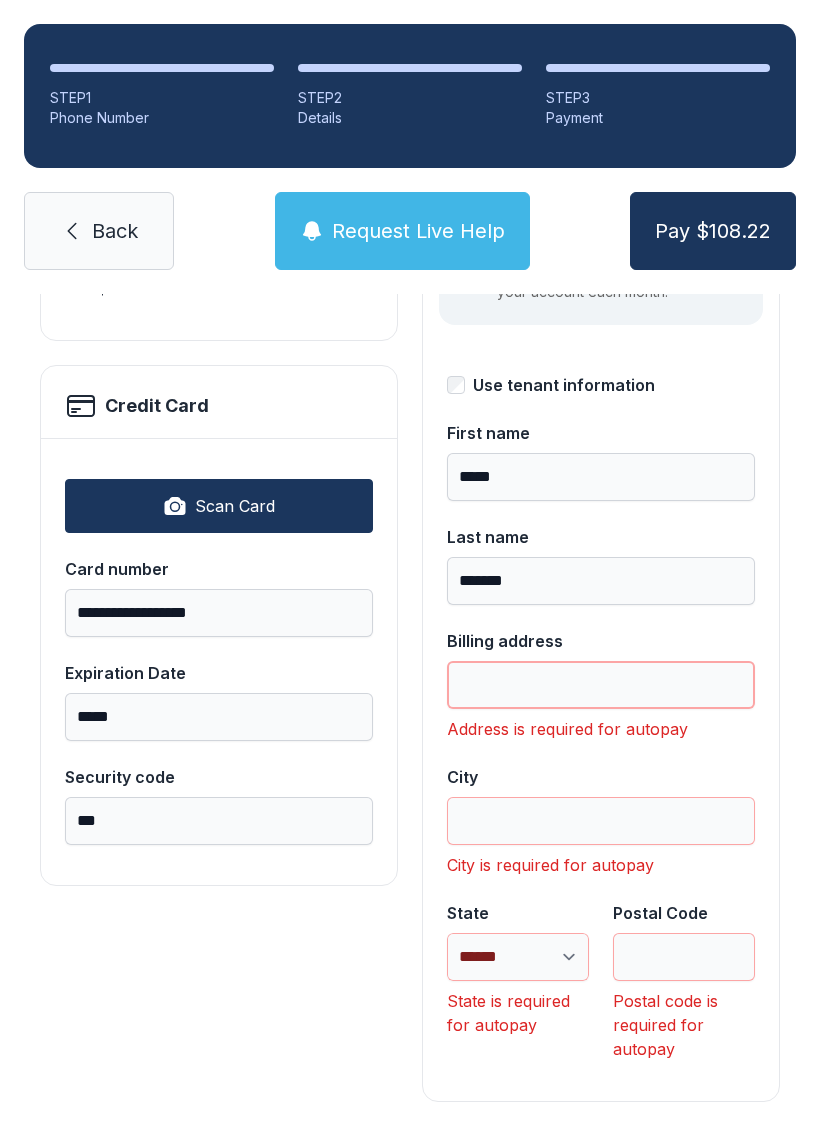 click on "Billing address" at bounding box center [601, 685] 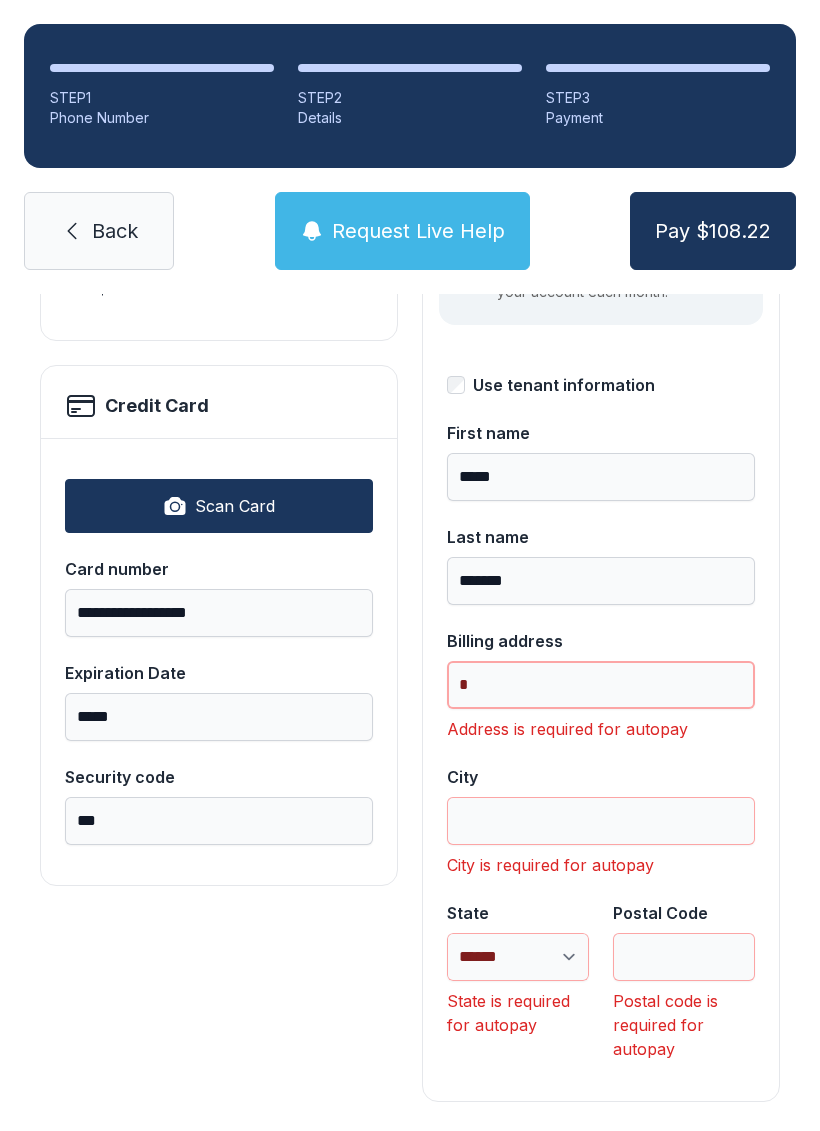 scroll, scrollTop: 330, scrollLeft: 0, axis: vertical 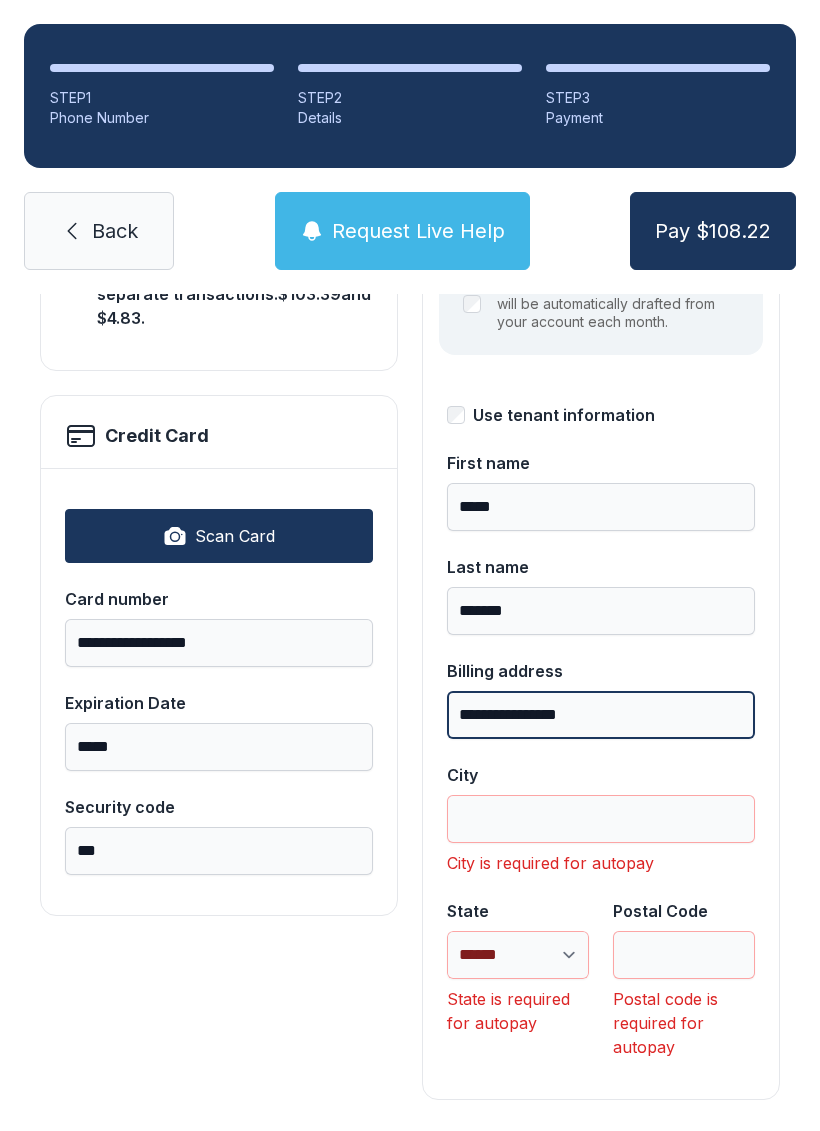 type on "**********" 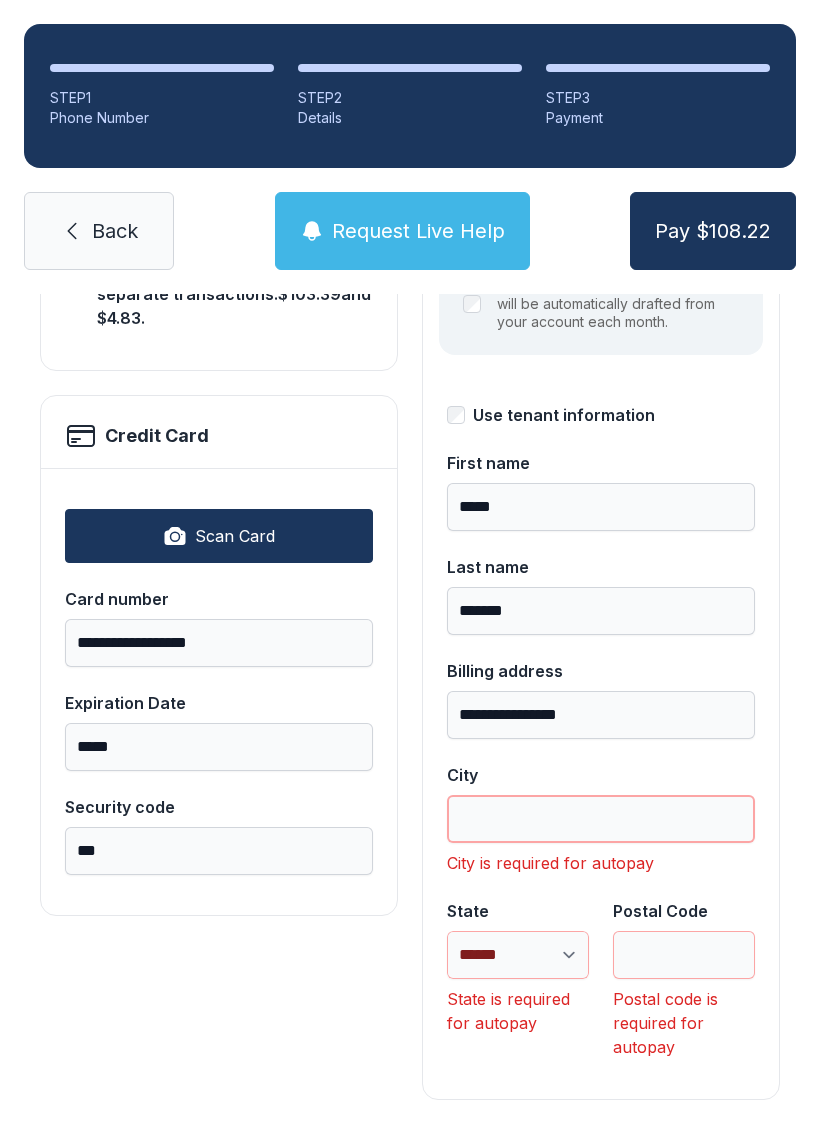 click on "City" at bounding box center [601, 819] 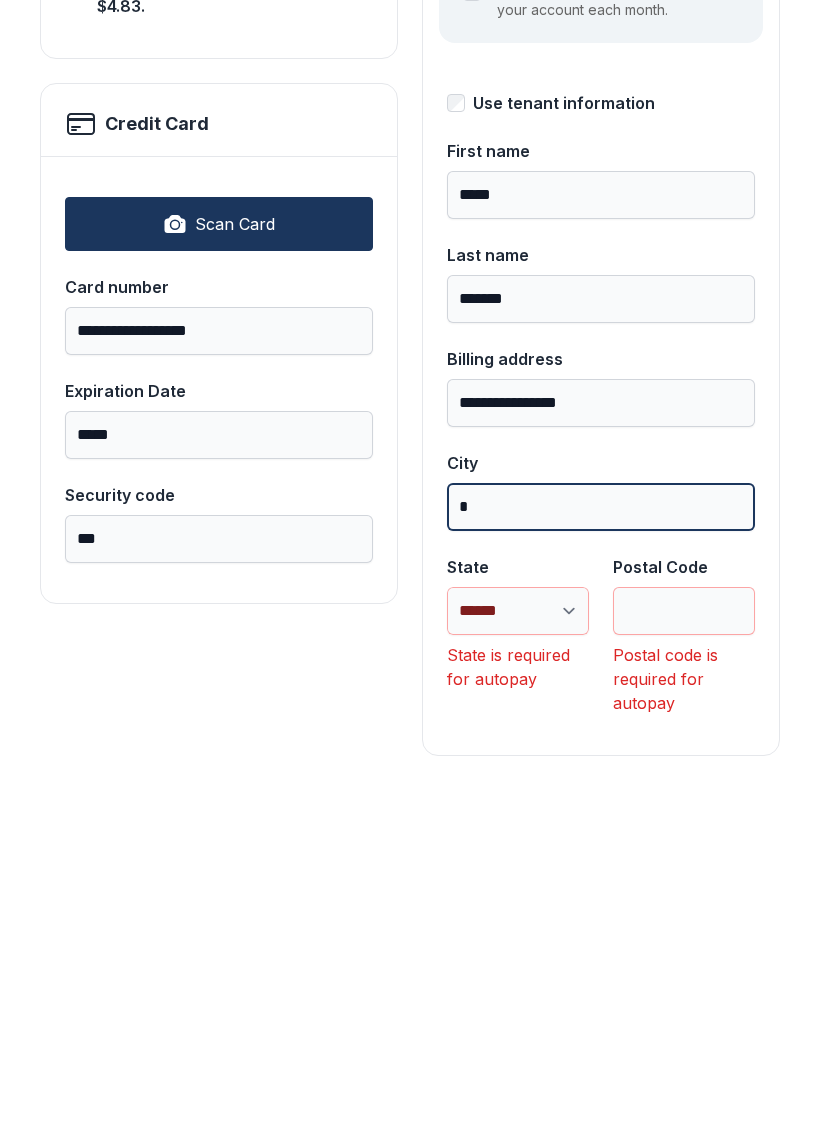 scroll, scrollTop: 298, scrollLeft: 0, axis: vertical 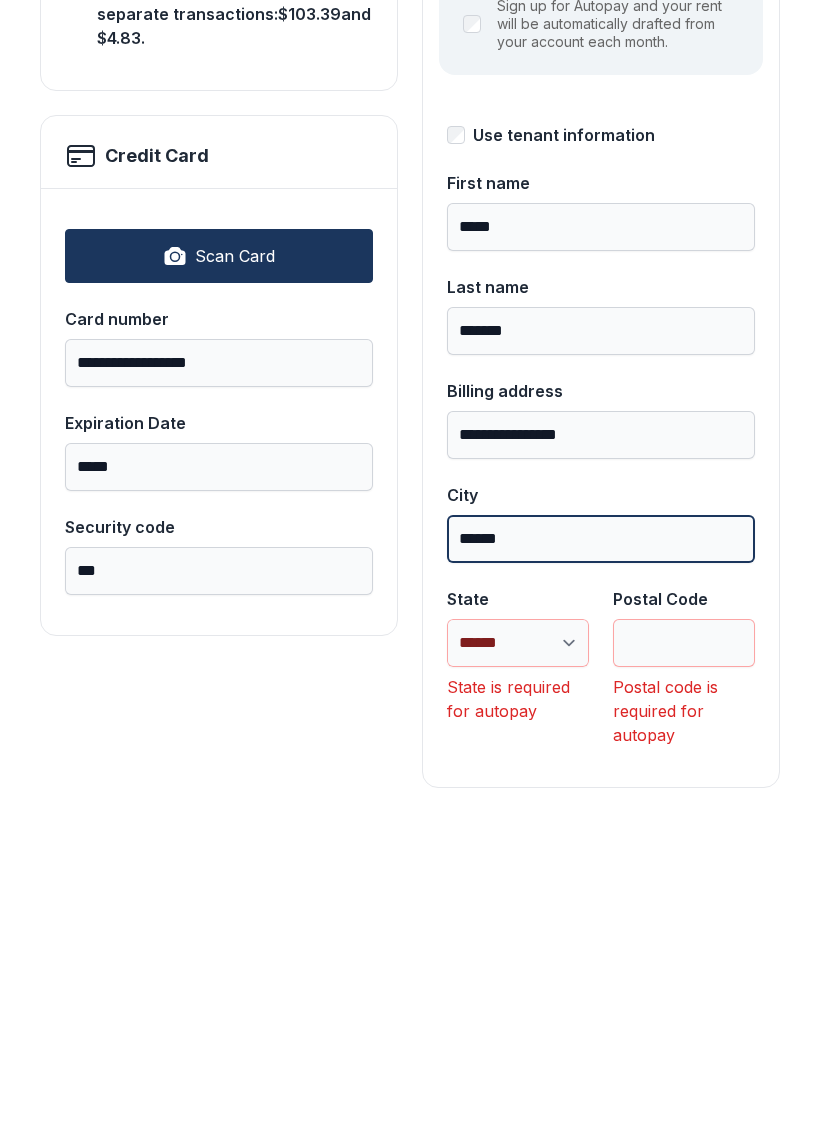 type on "******" 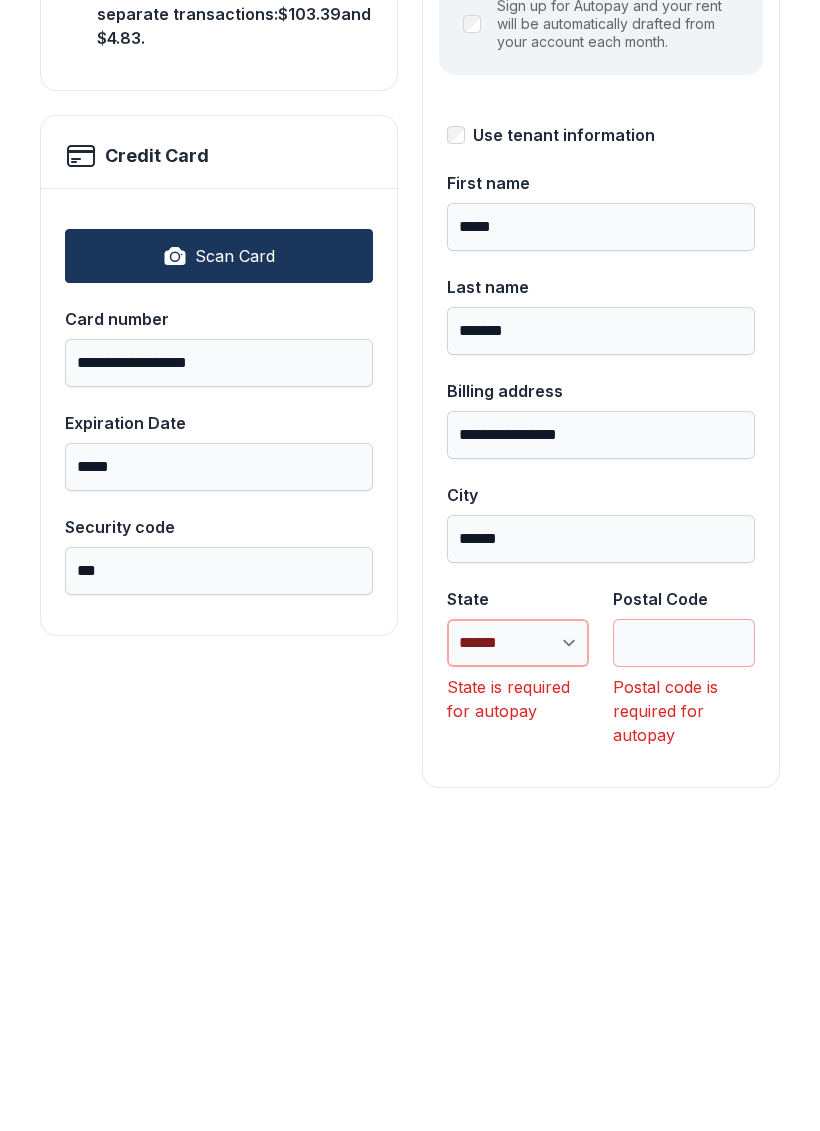 click on "**********" at bounding box center (518, 955) 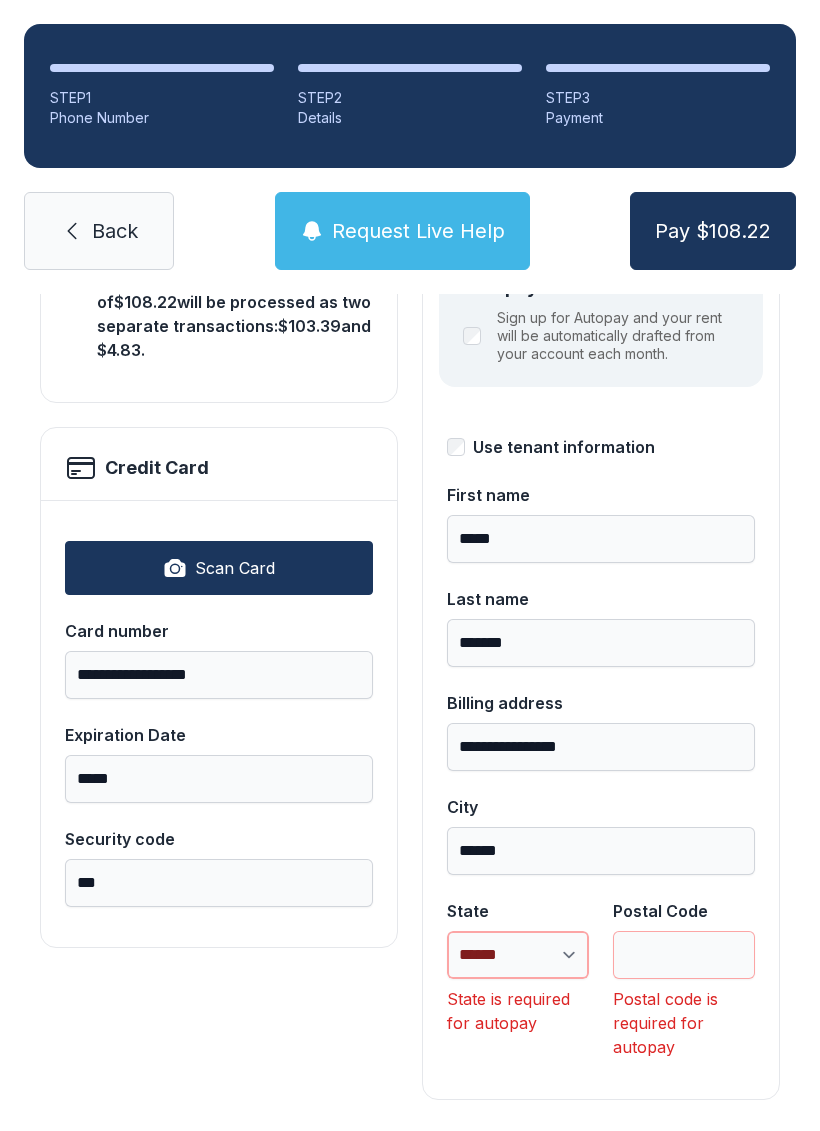 select on "**" 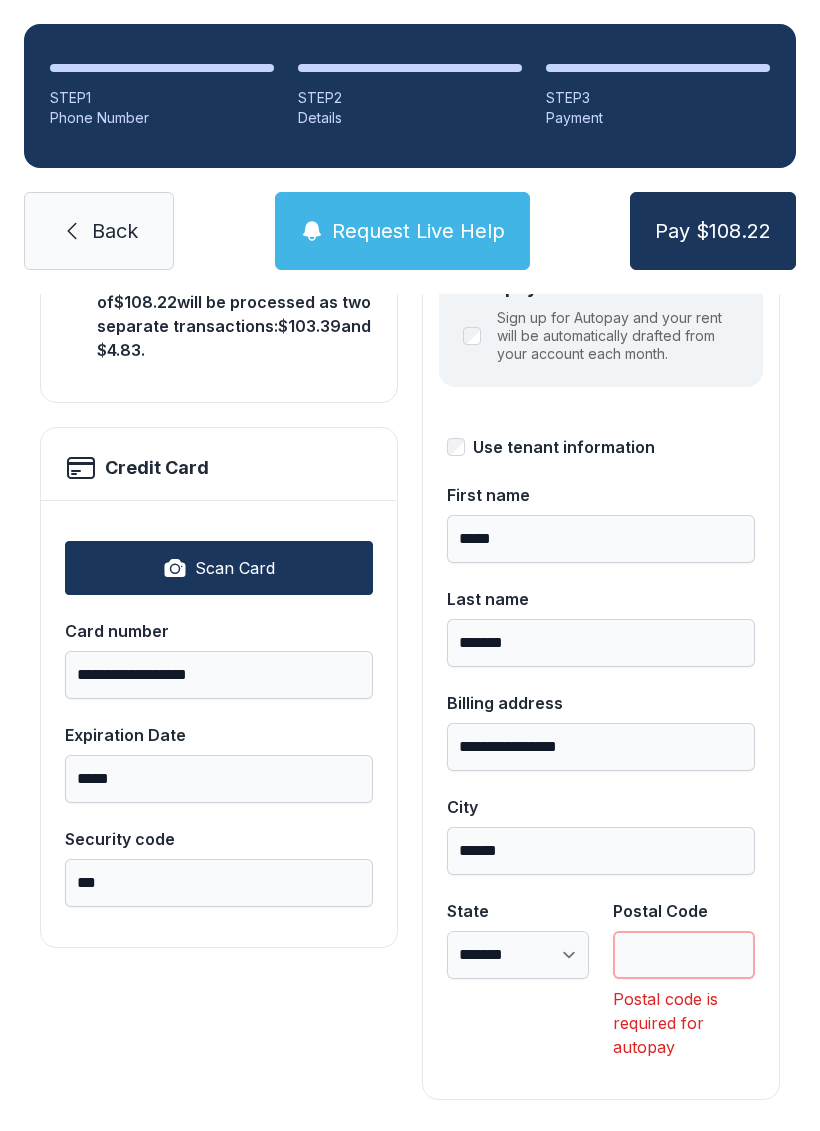 click on "Postal Code" at bounding box center (684, 955) 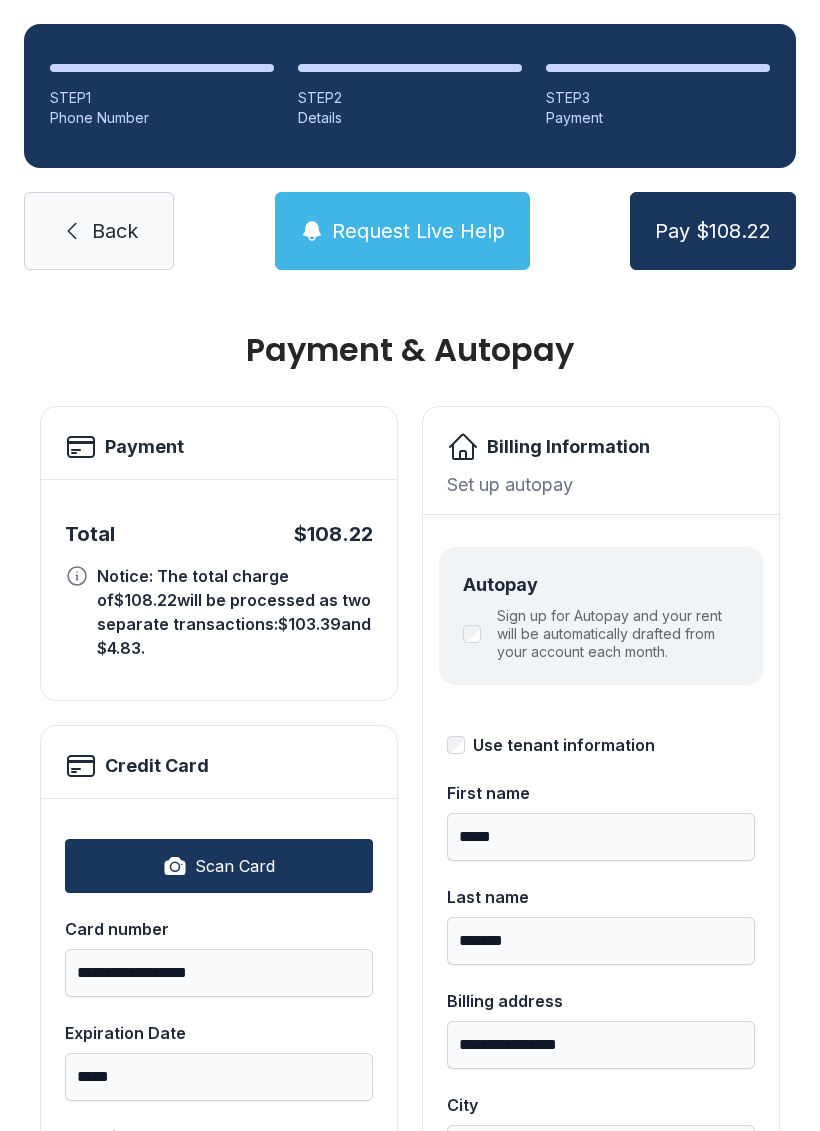 scroll, scrollTop: 0, scrollLeft: 0, axis: both 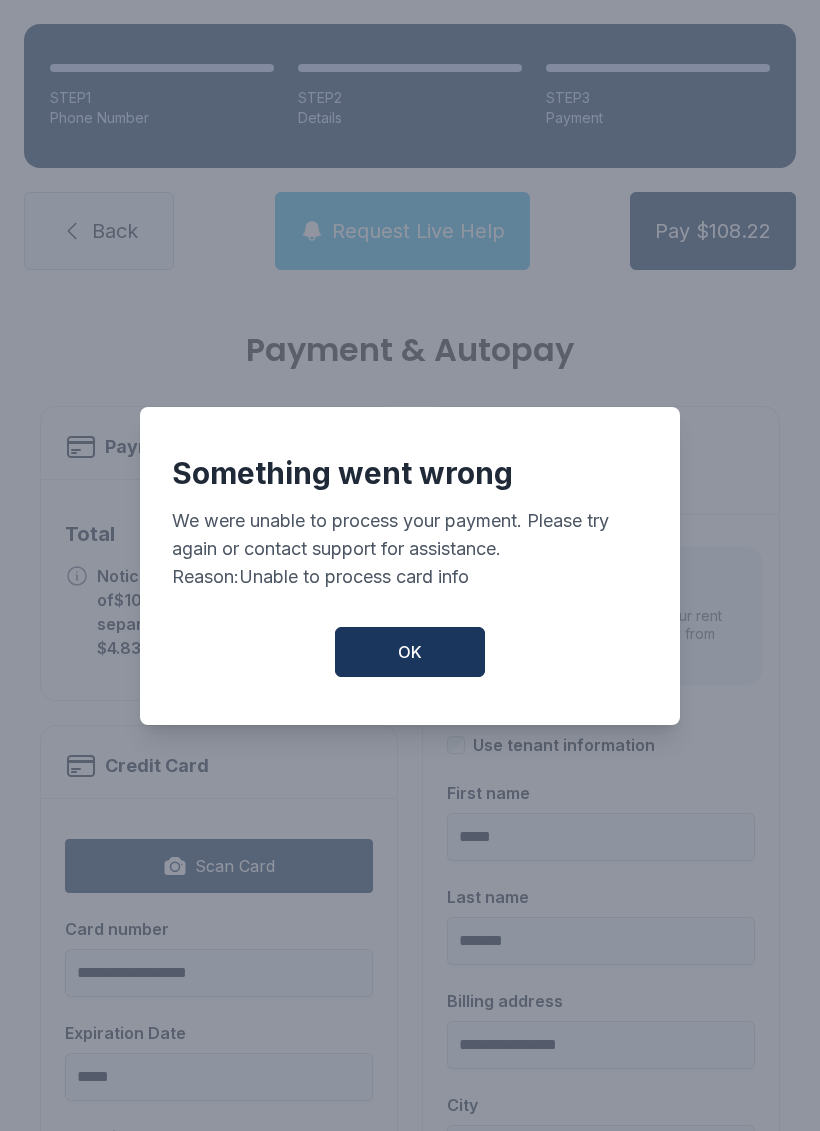 click on "OK" at bounding box center [410, 652] 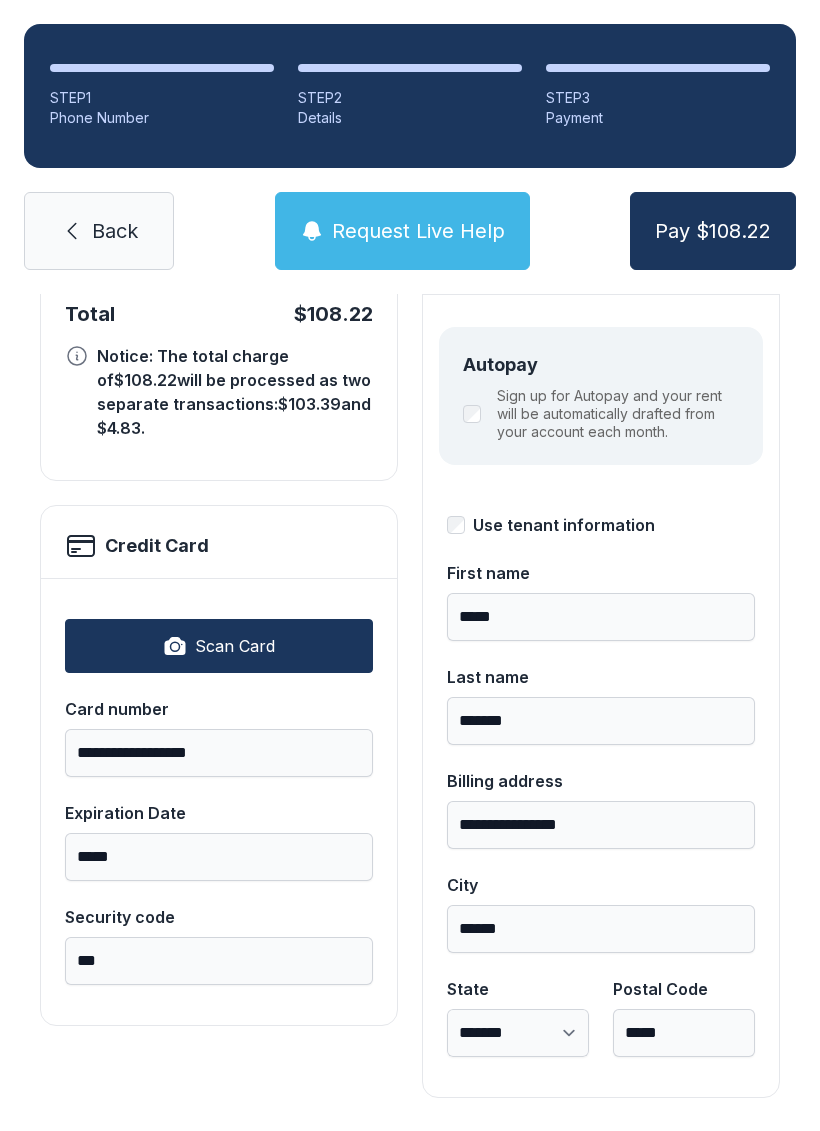 scroll, scrollTop: 218, scrollLeft: 0, axis: vertical 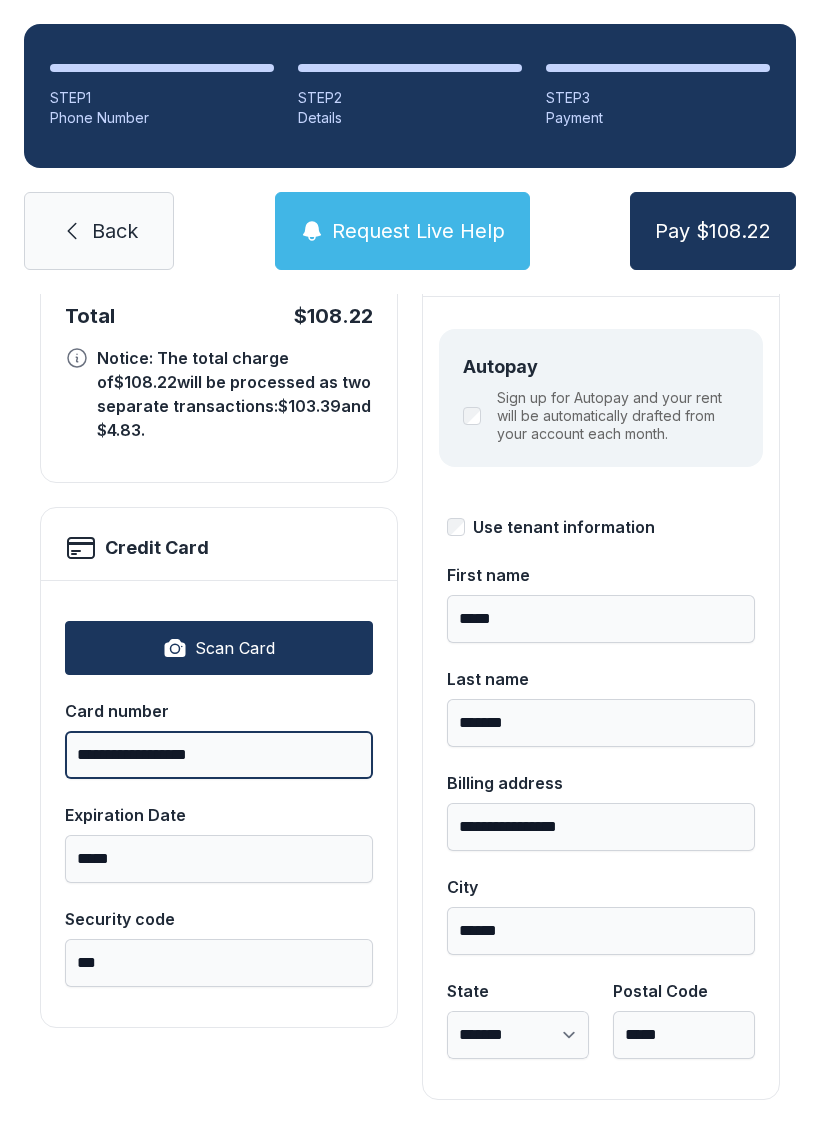 click on "**********" at bounding box center [219, 755] 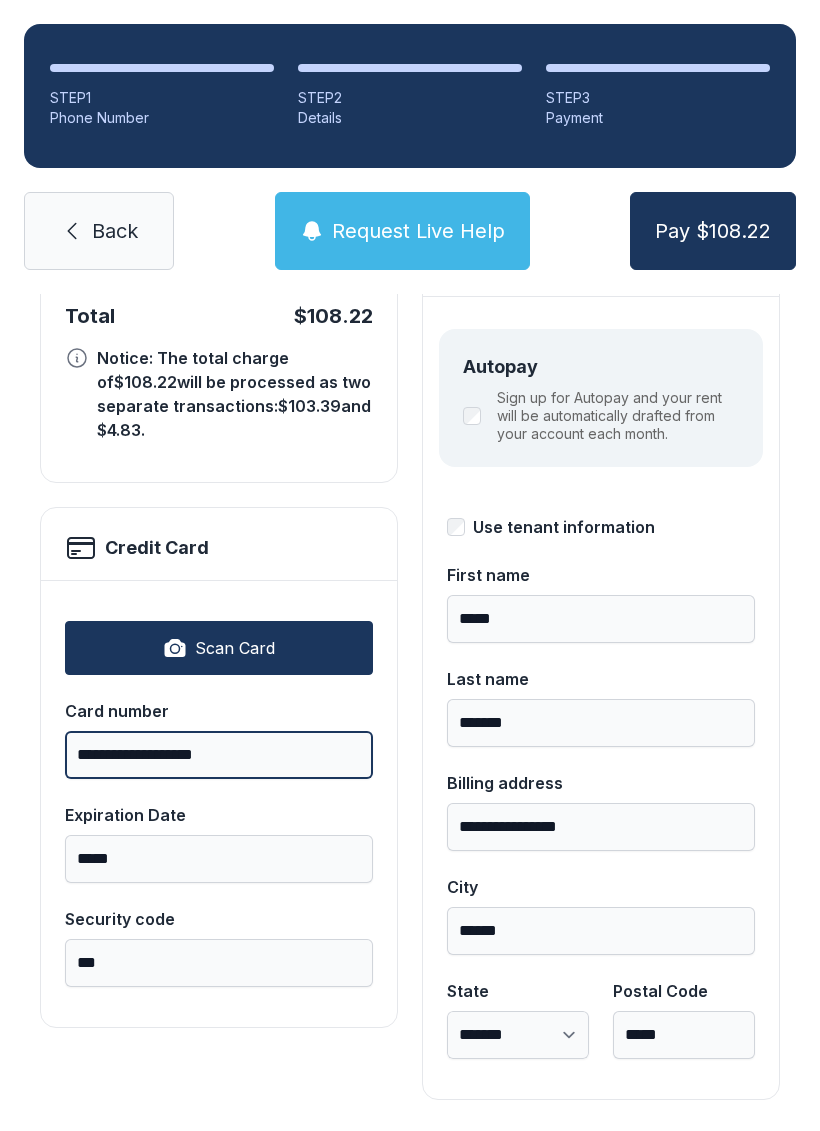 type on "**********" 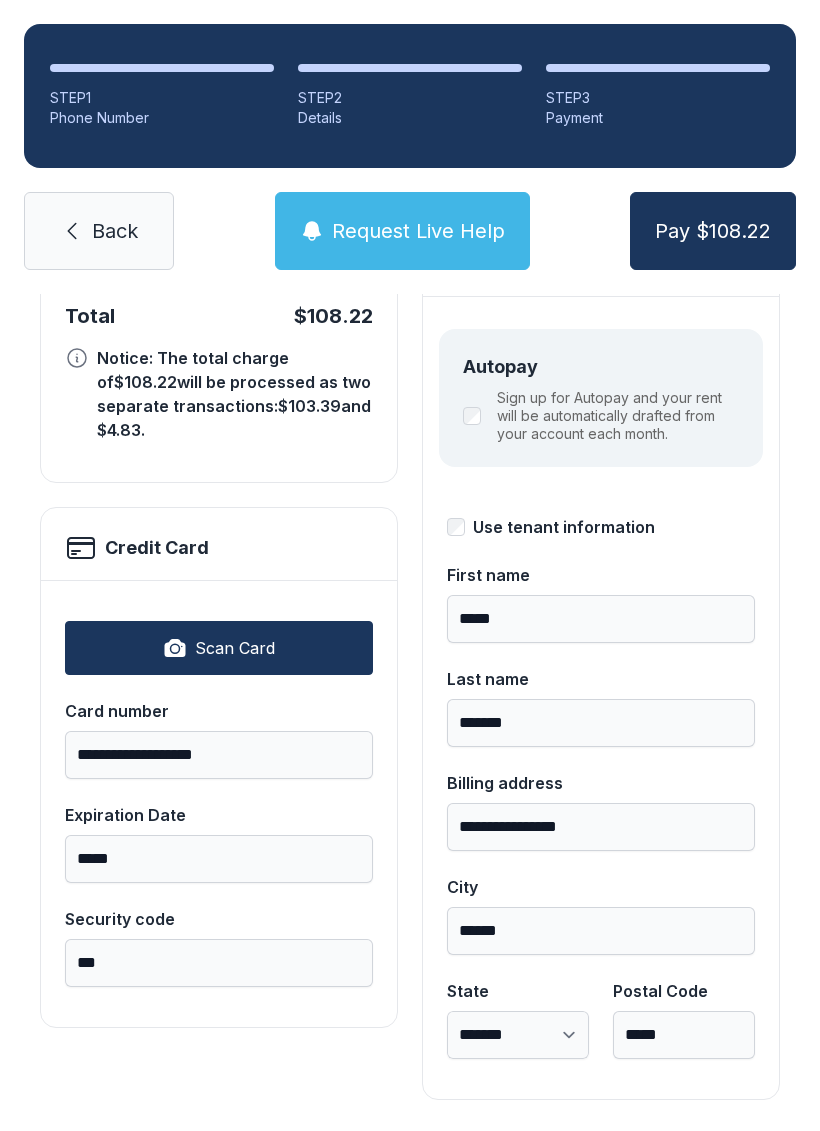 click on "Pay $108.22" at bounding box center [713, 231] 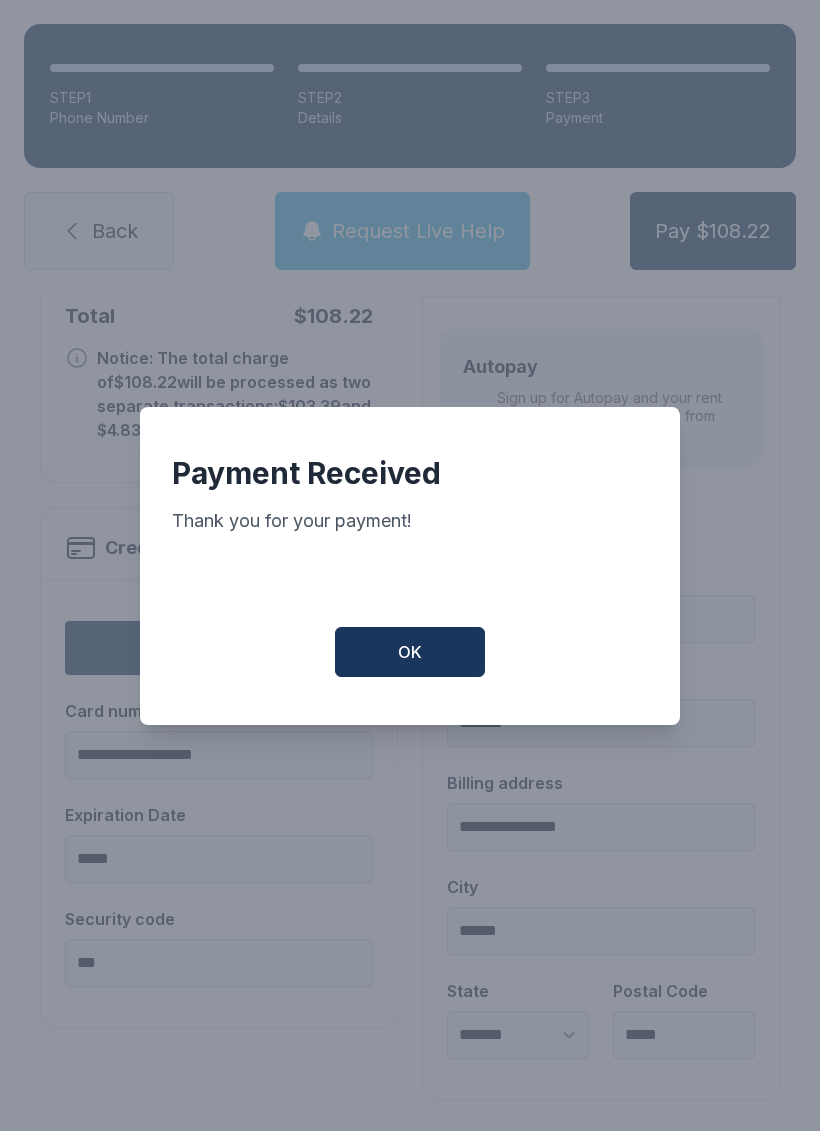 click on "OK" at bounding box center [410, 652] 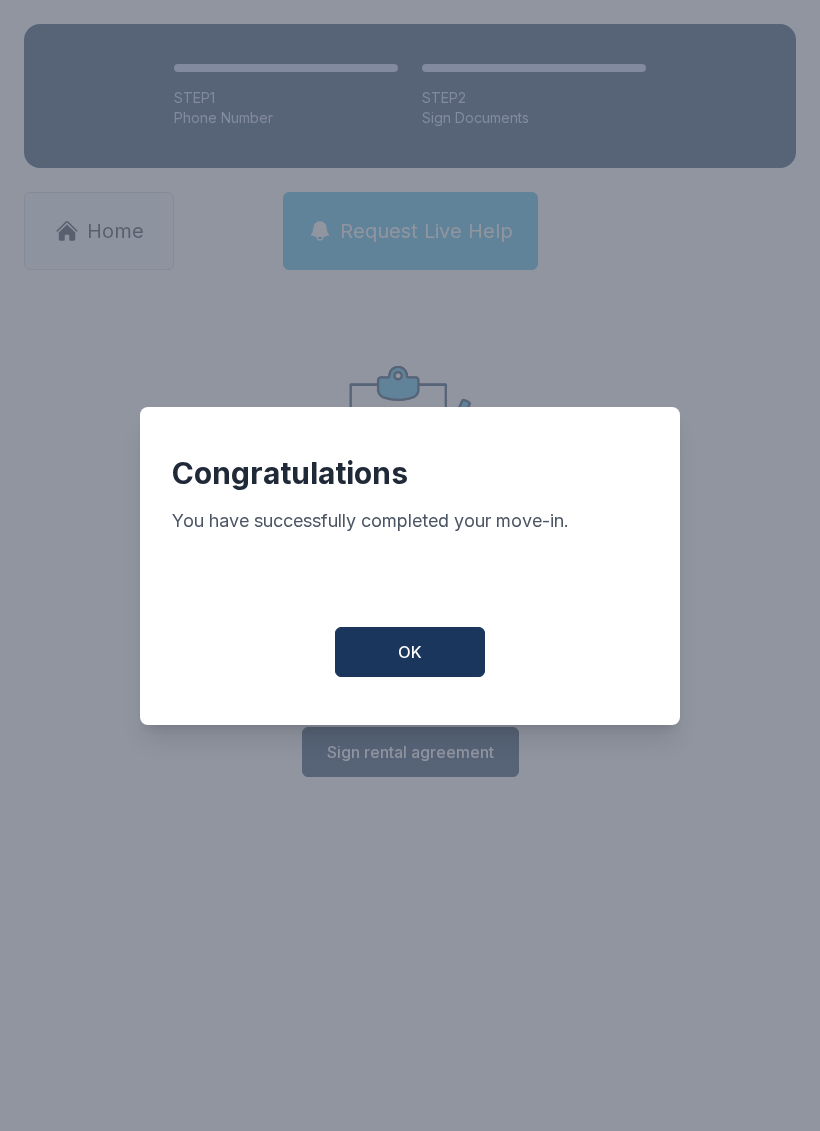 click on "OK" at bounding box center [410, 652] 